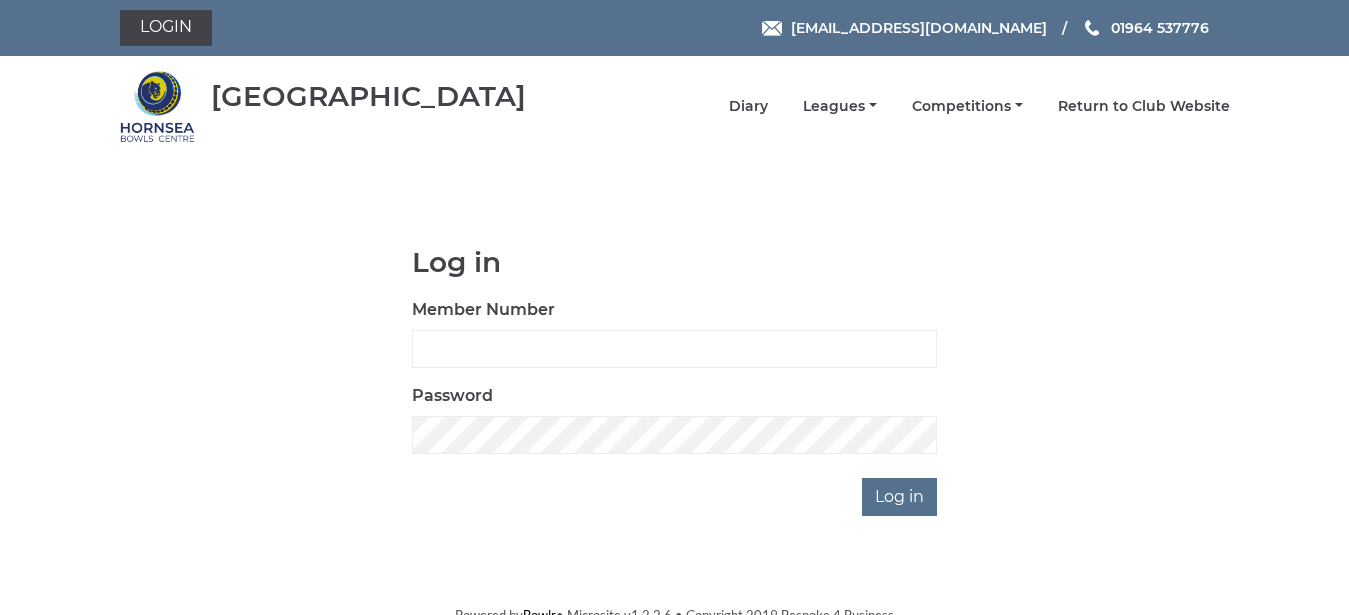scroll, scrollTop: 0, scrollLeft: 0, axis: both 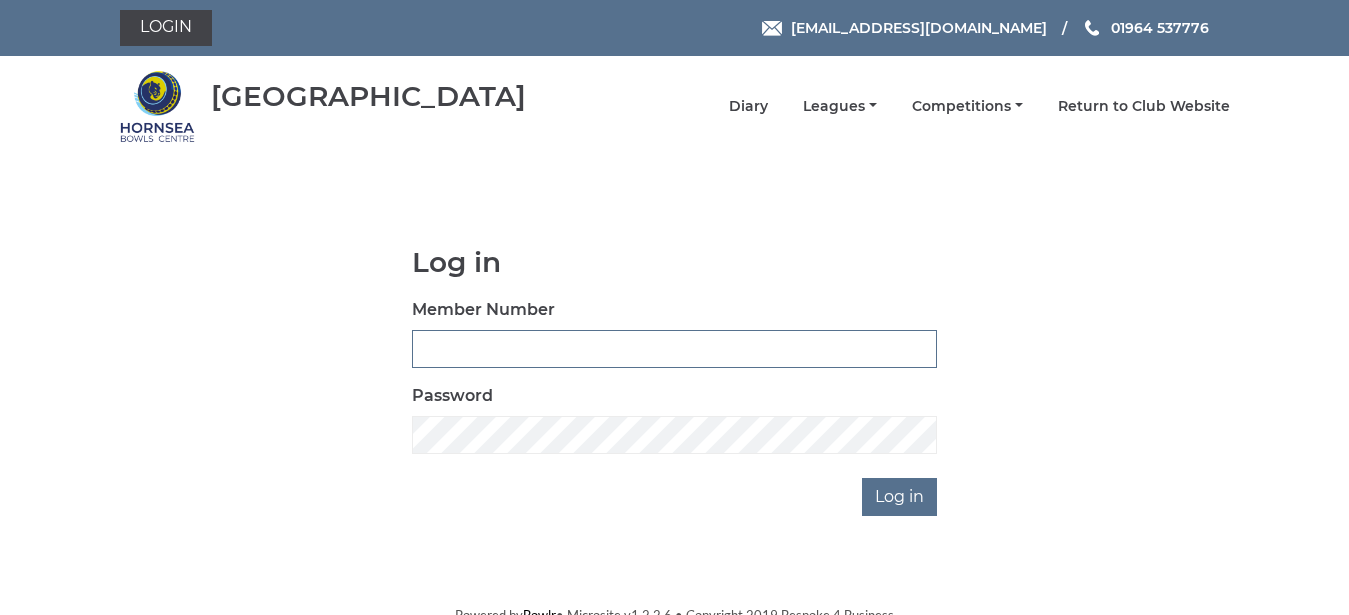 click on "Member Number" at bounding box center (674, 349) 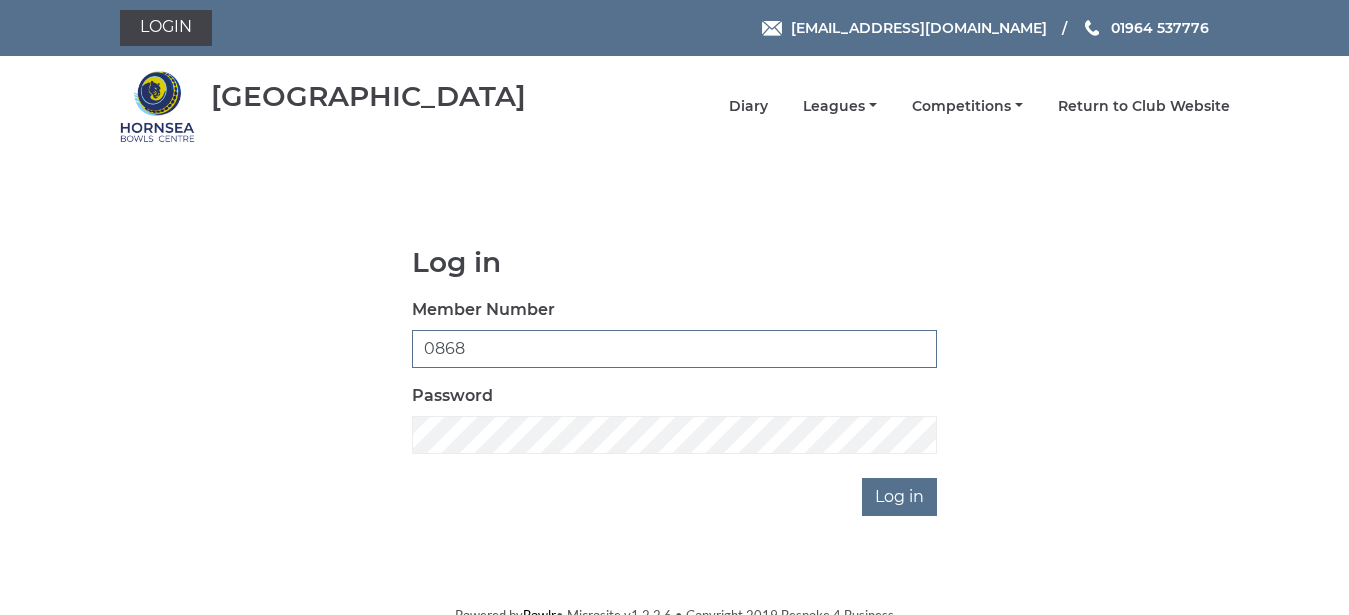 type on "0868" 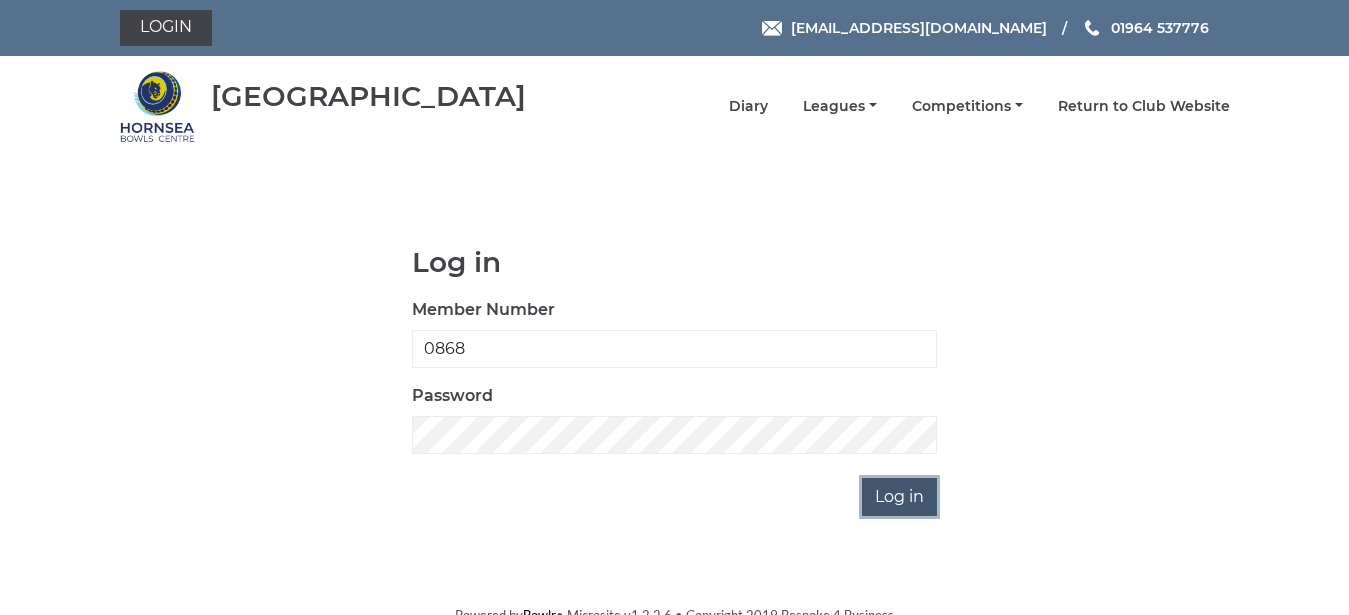 click on "Log in" at bounding box center [899, 497] 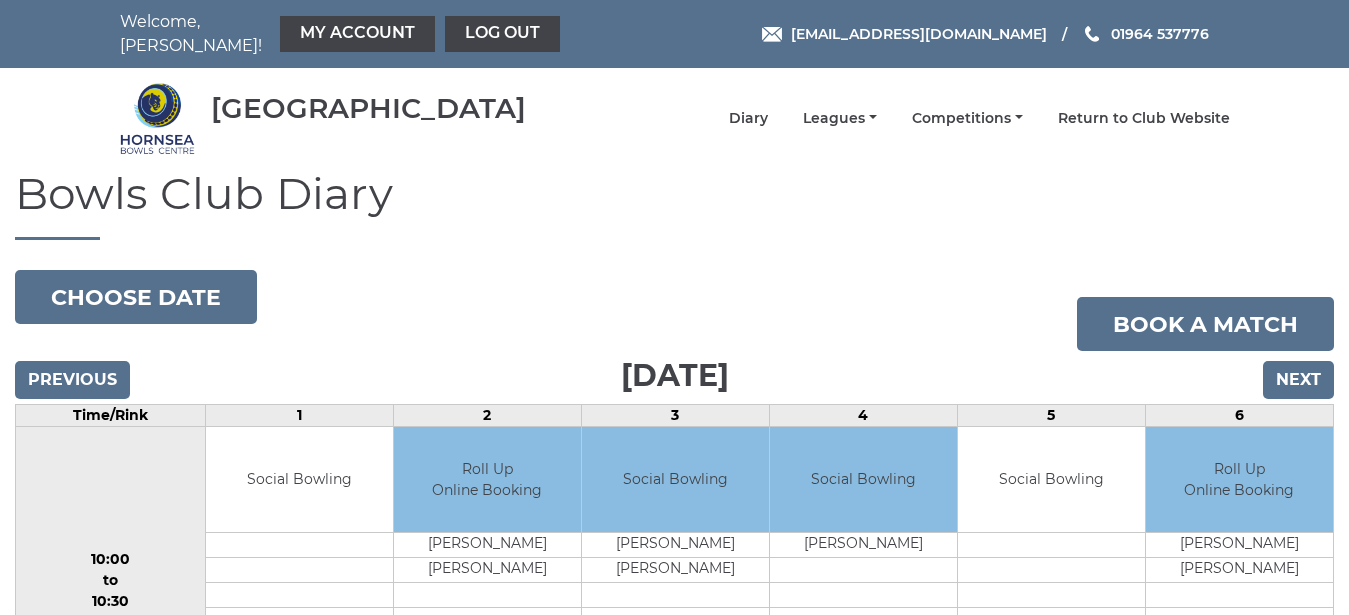 scroll, scrollTop: 0, scrollLeft: 0, axis: both 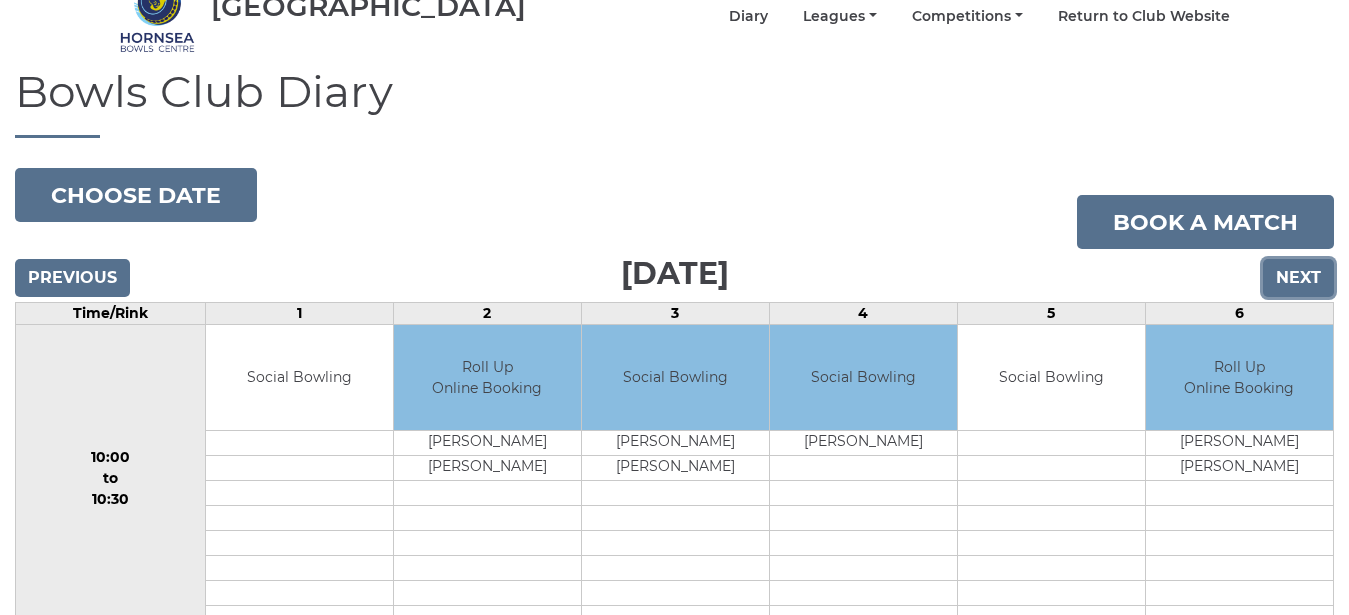click on "Next" at bounding box center (1298, 278) 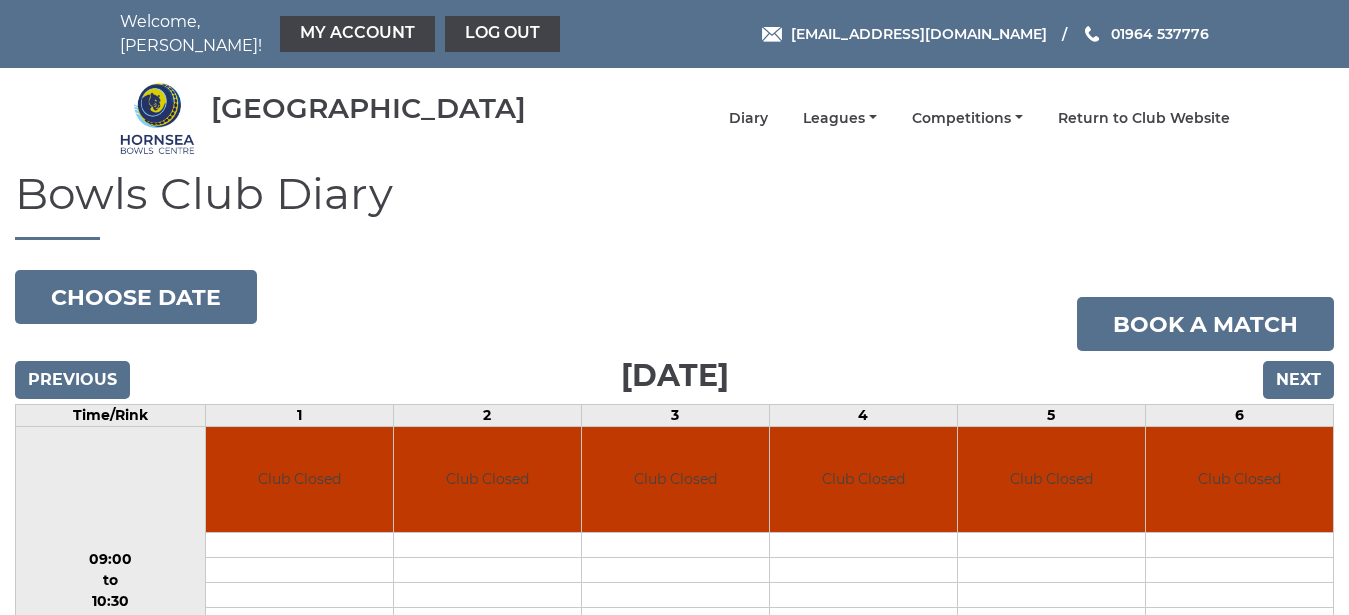 scroll, scrollTop: 0, scrollLeft: 0, axis: both 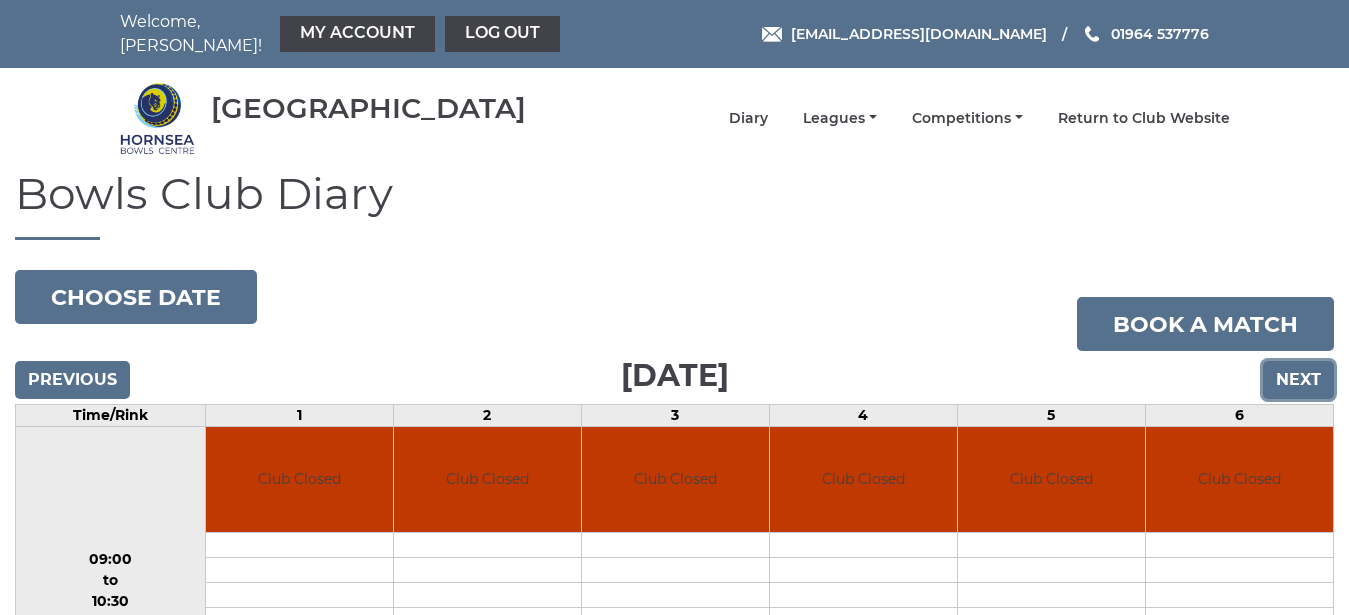 click on "Next" at bounding box center [1298, 380] 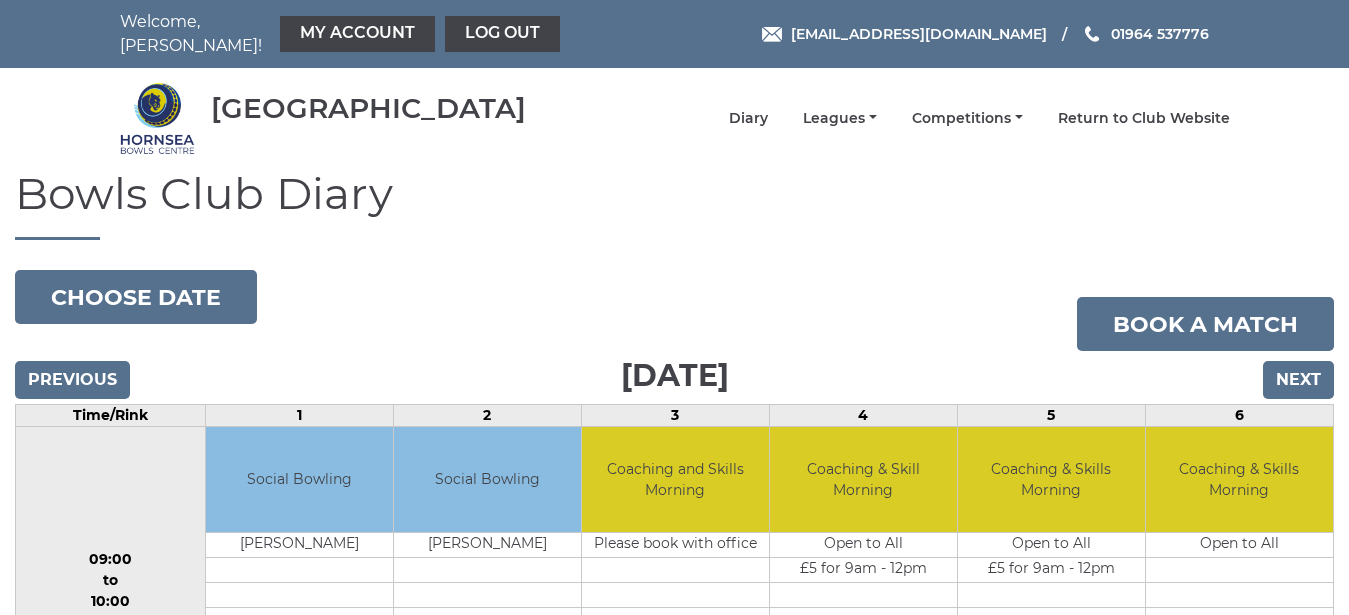 scroll, scrollTop: 0, scrollLeft: 0, axis: both 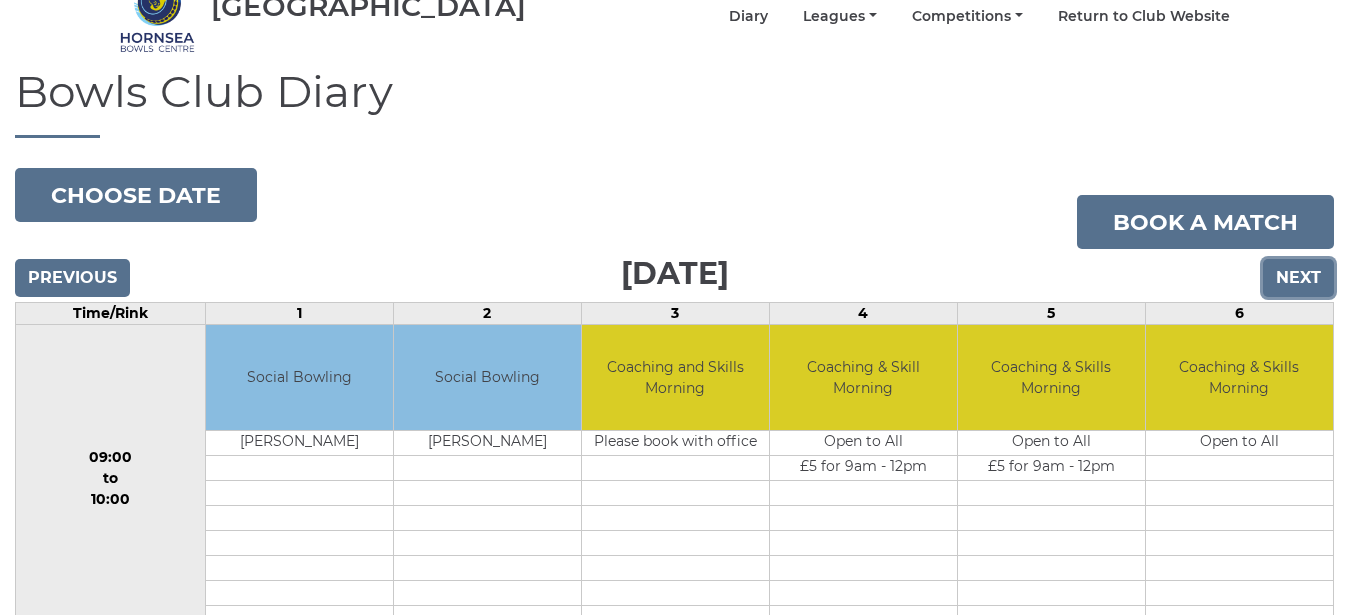 click on "Next" at bounding box center (1298, 278) 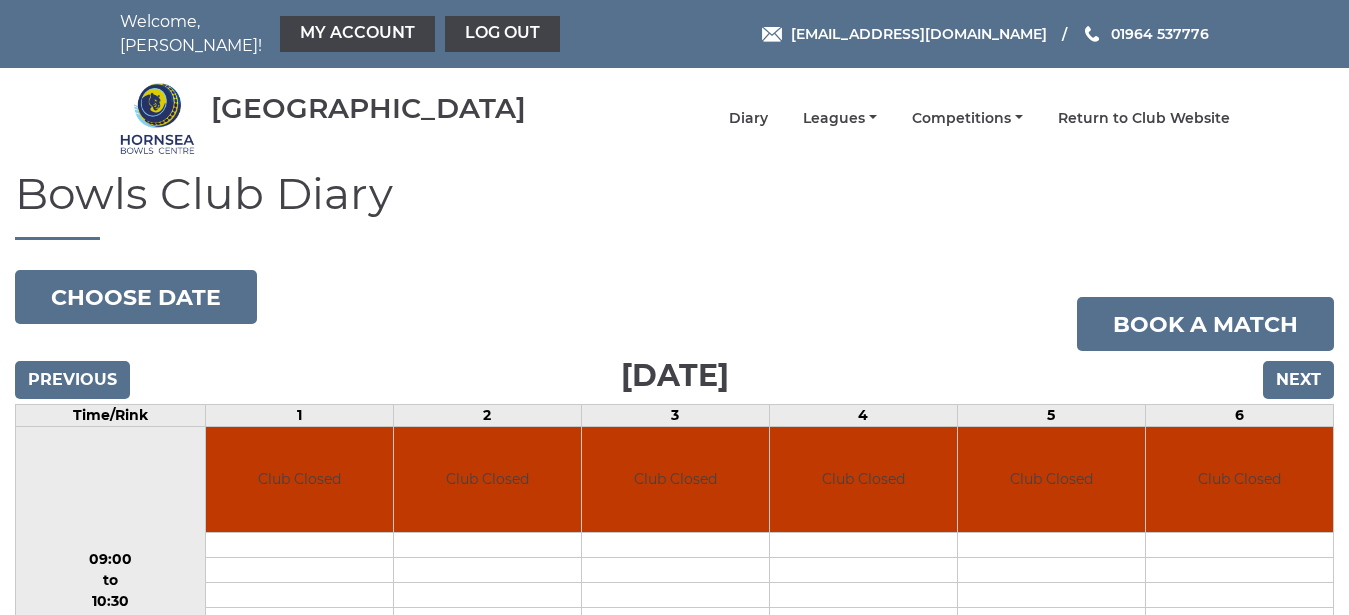 scroll, scrollTop: 0, scrollLeft: 0, axis: both 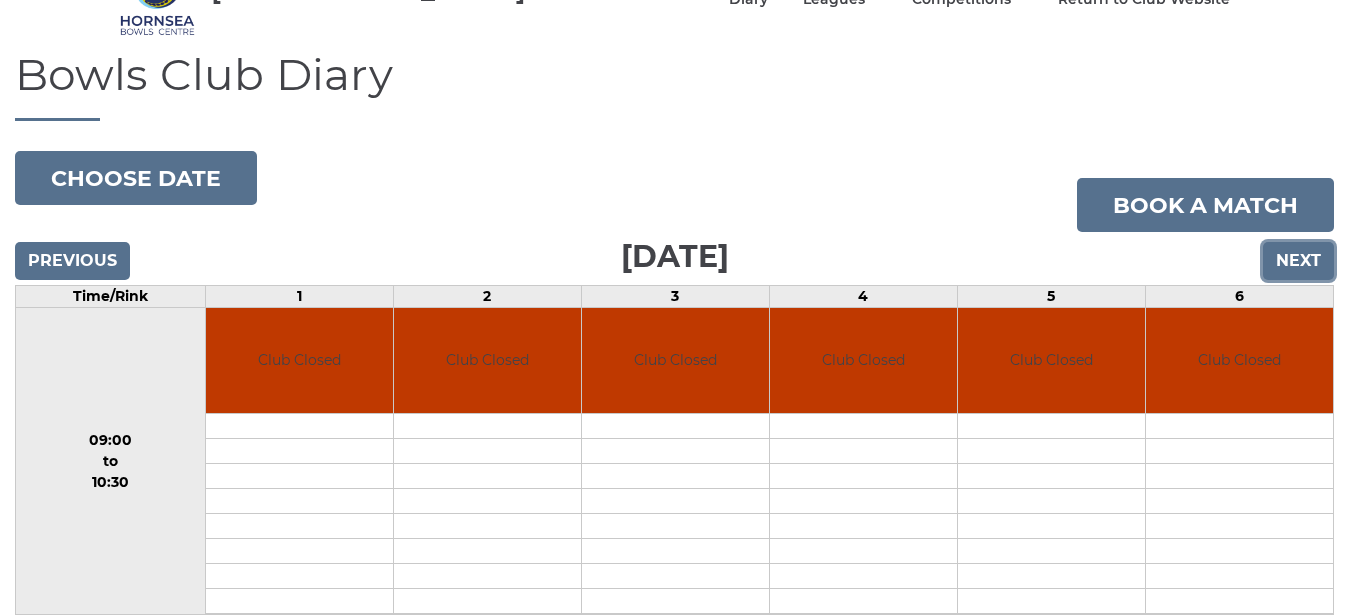 click on "Next" at bounding box center (1298, 261) 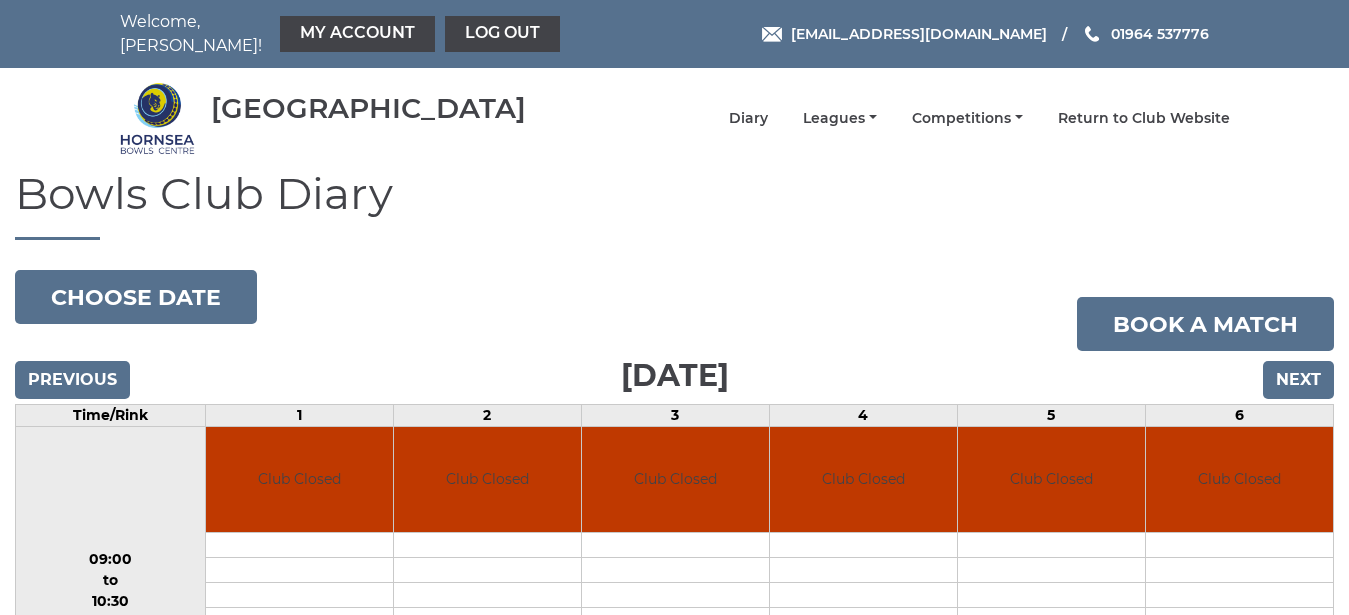 scroll, scrollTop: 0, scrollLeft: 0, axis: both 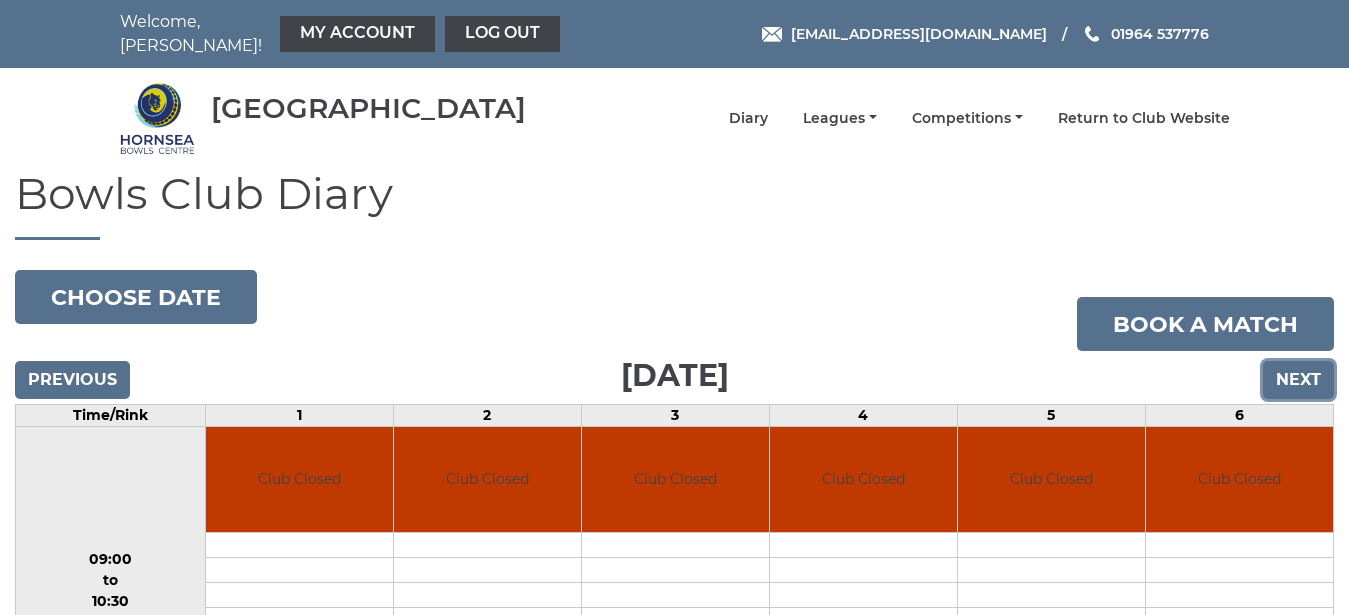 click on "Next" at bounding box center [1298, 380] 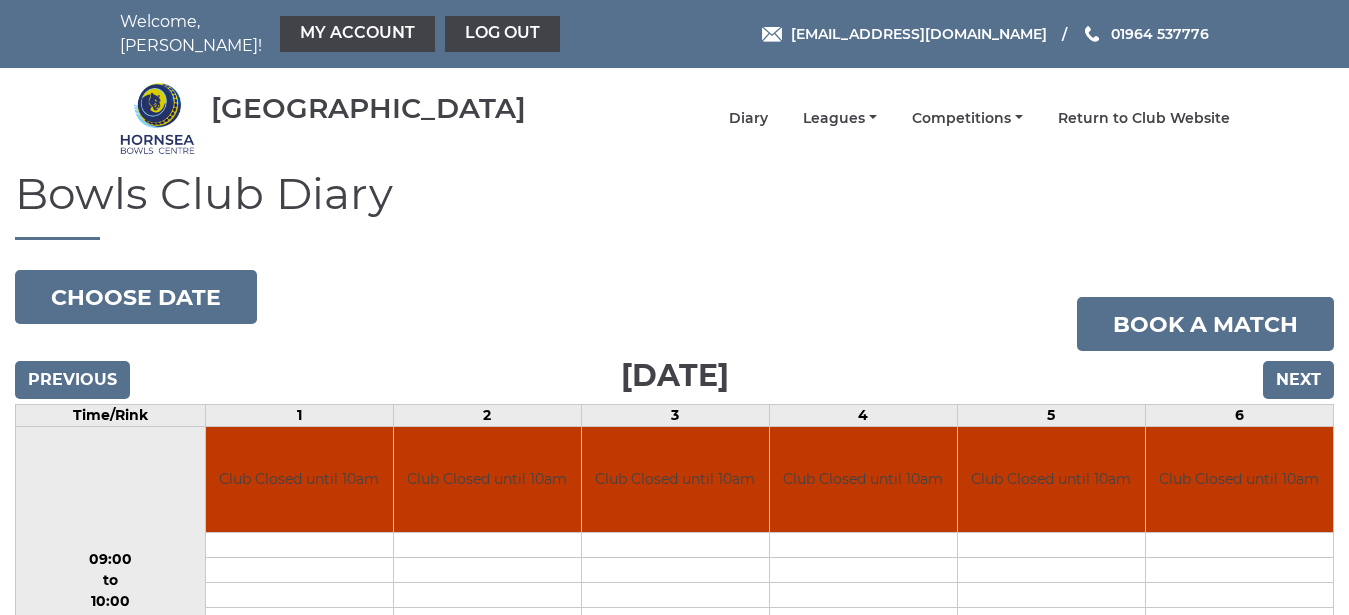 scroll, scrollTop: 0, scrollLeft: 0, axis: both 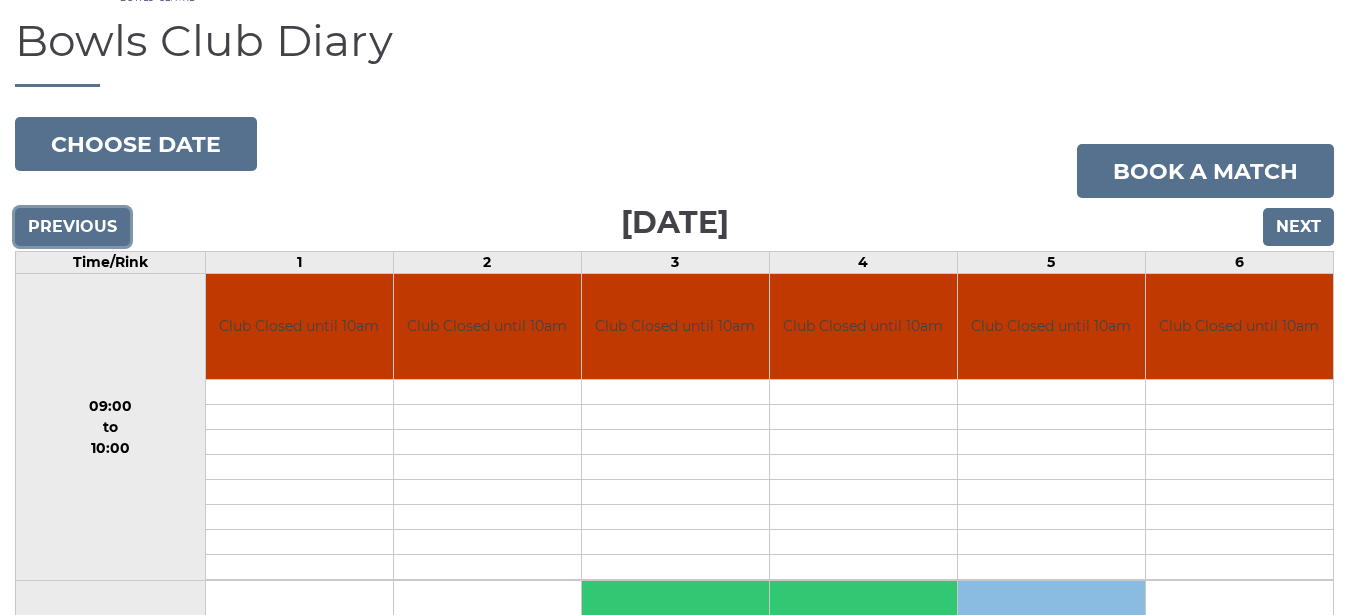 click on "Previous" at bounding box center [72, 227] 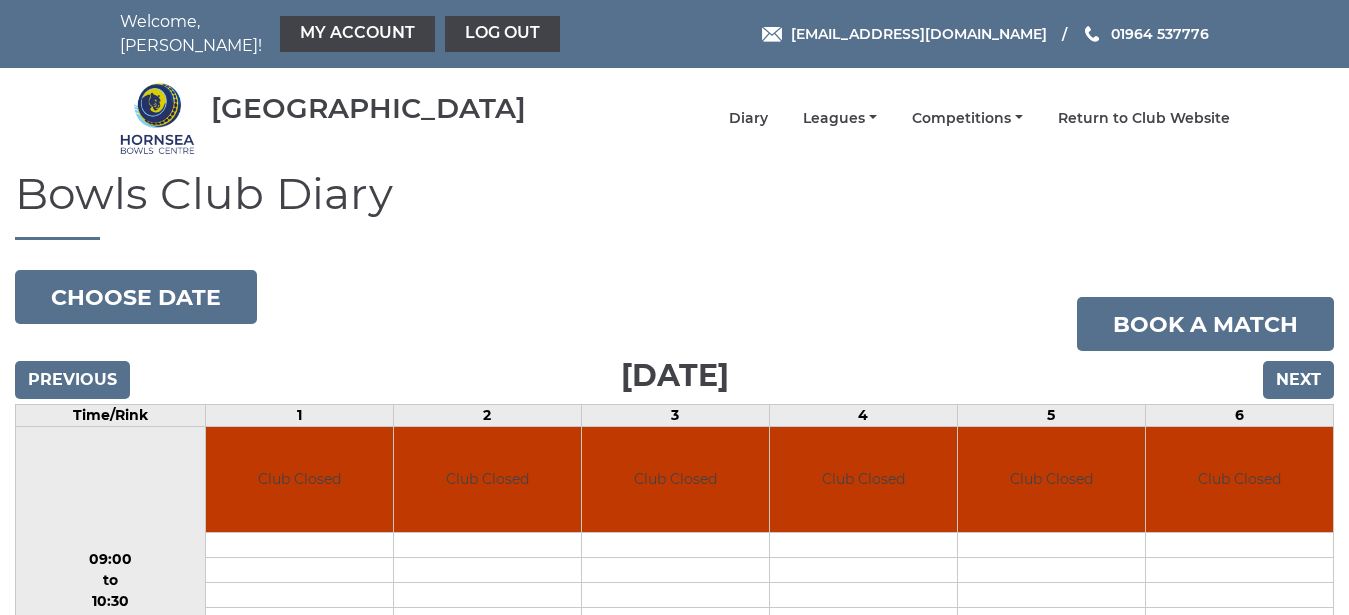 scroll, scrollTop: 0, scrollLeft: 0, axis: both 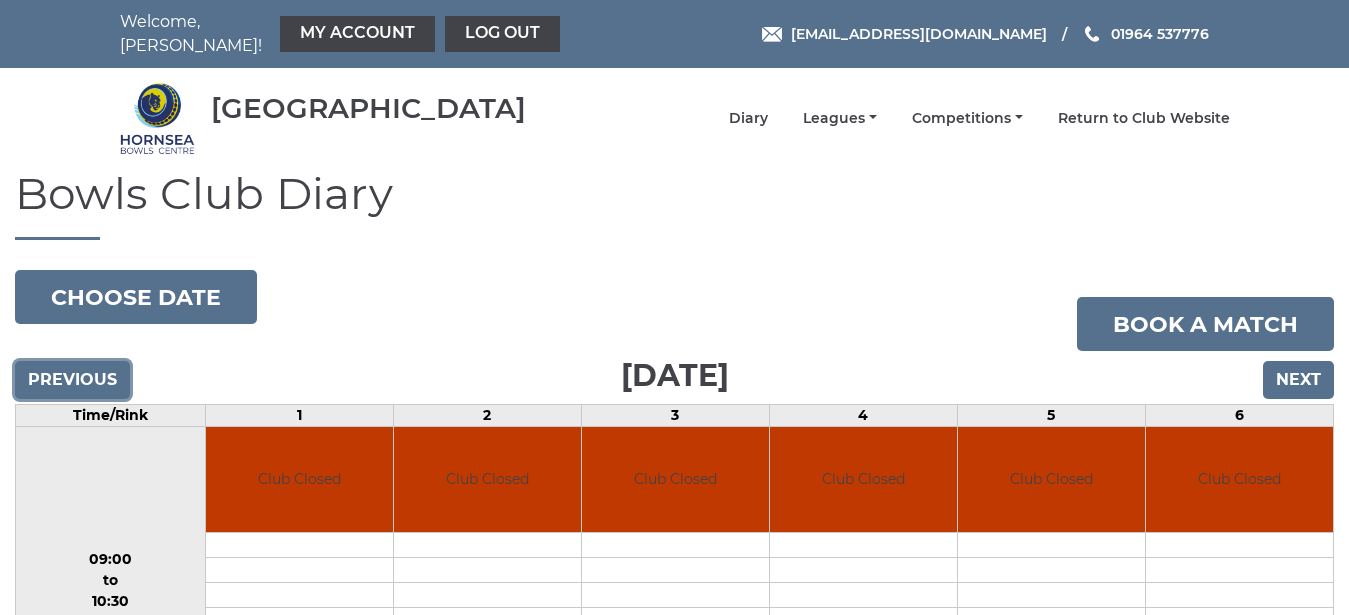 click on "Previous" at bounding box center (72, 380) 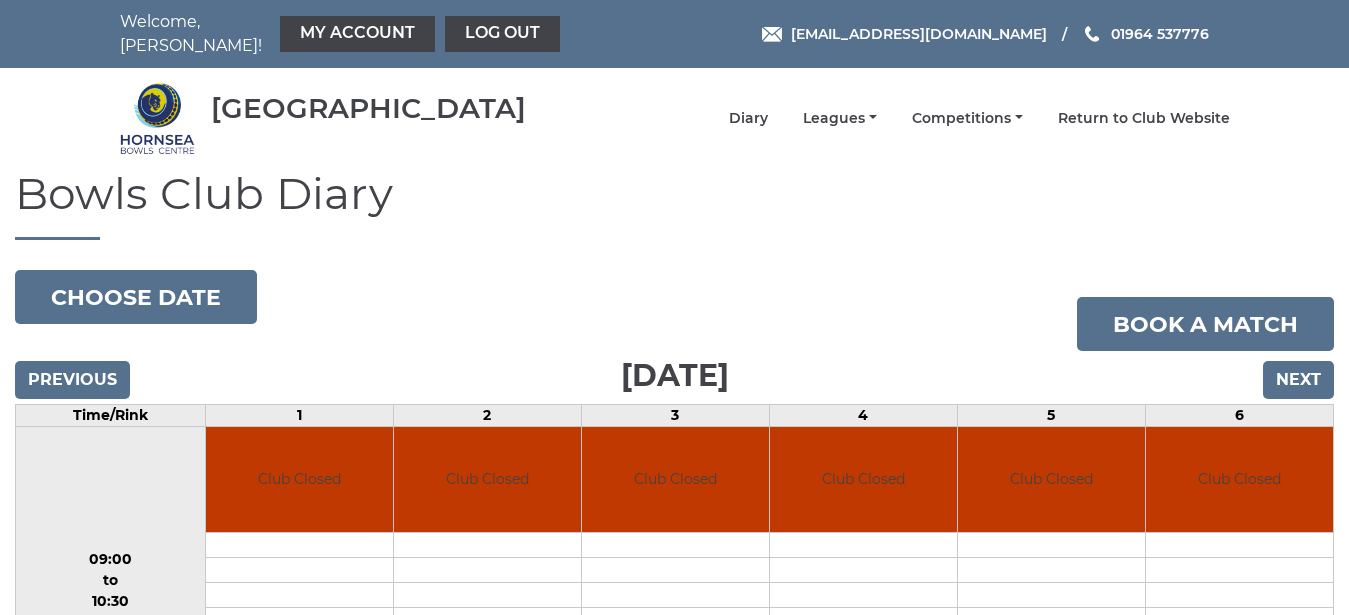 scroll, scrollTop: 0, scrollLeft: 0, axis: both 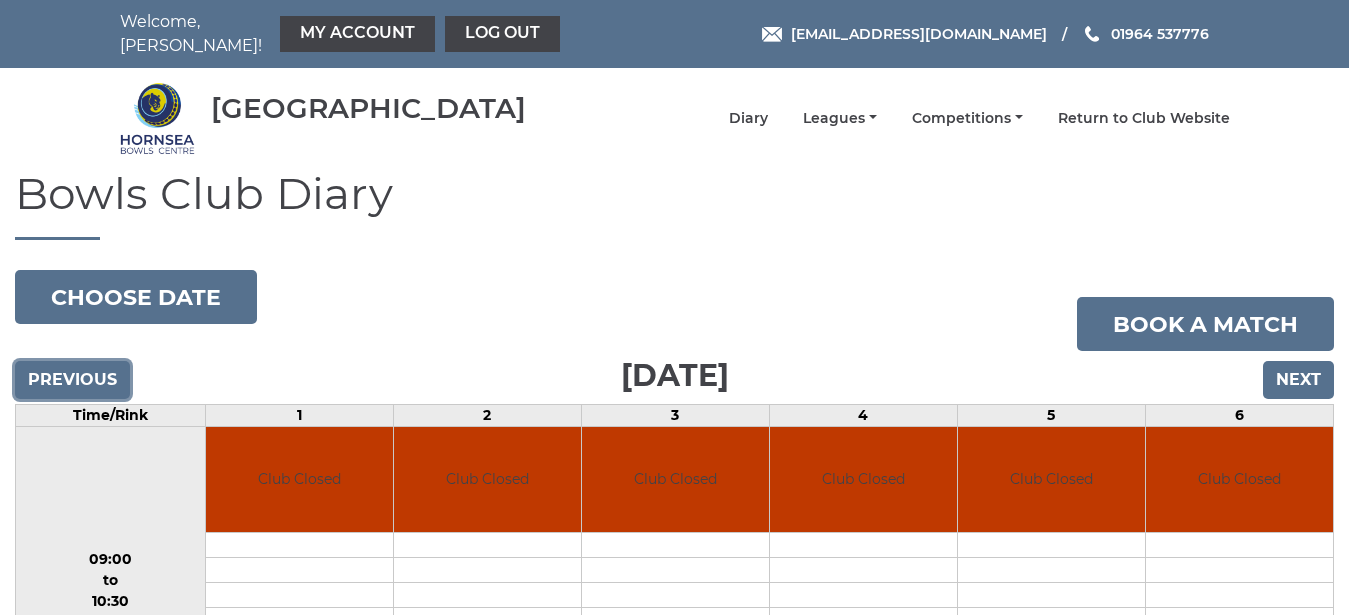 click on "Previous" at bounding box center [72, 380] 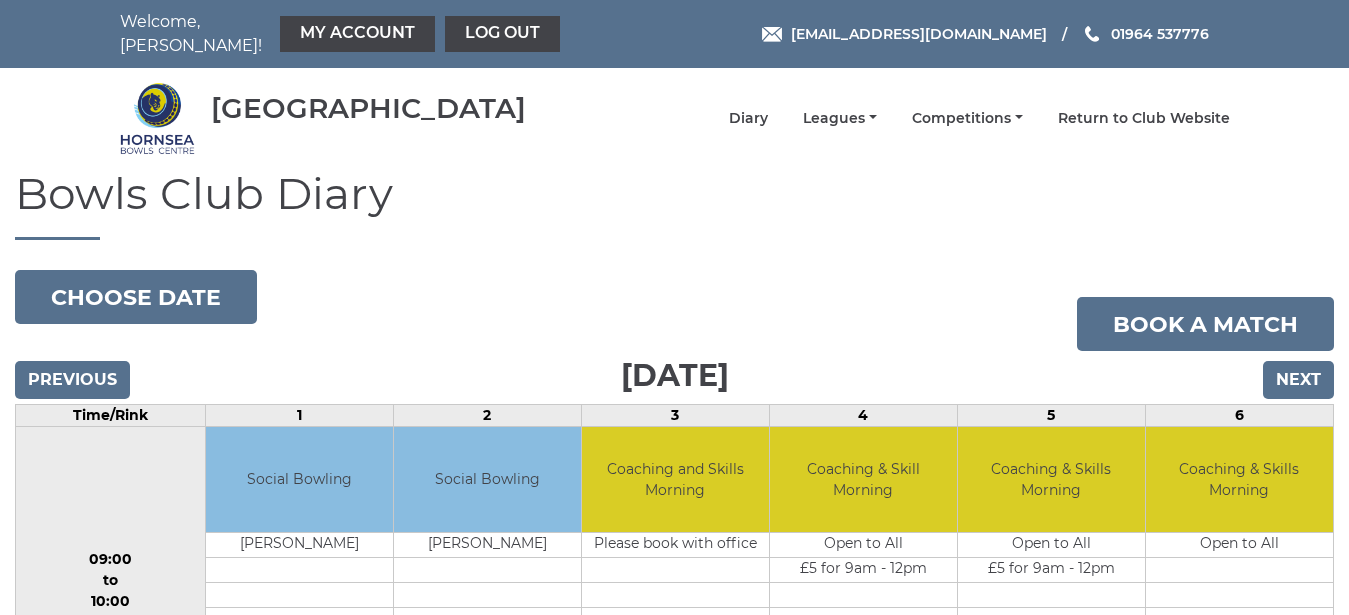 scroll, scrollTop: 0, scrollLeft: 0, axis: both 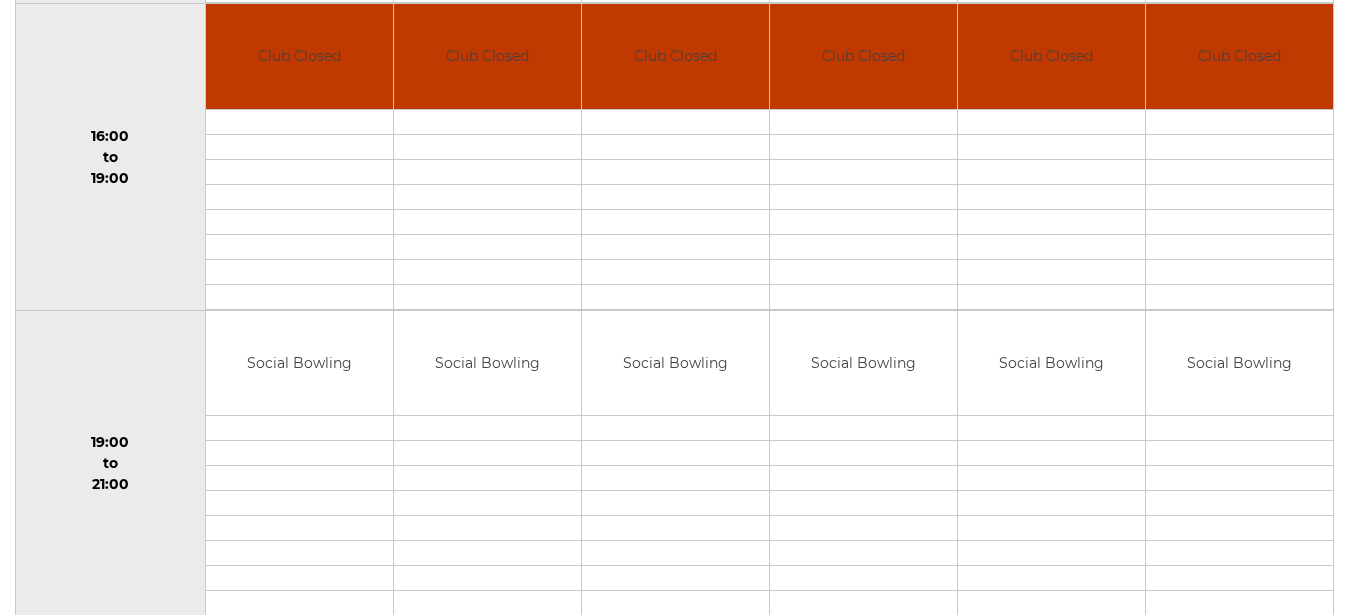 click at bounding box center [299, 428] 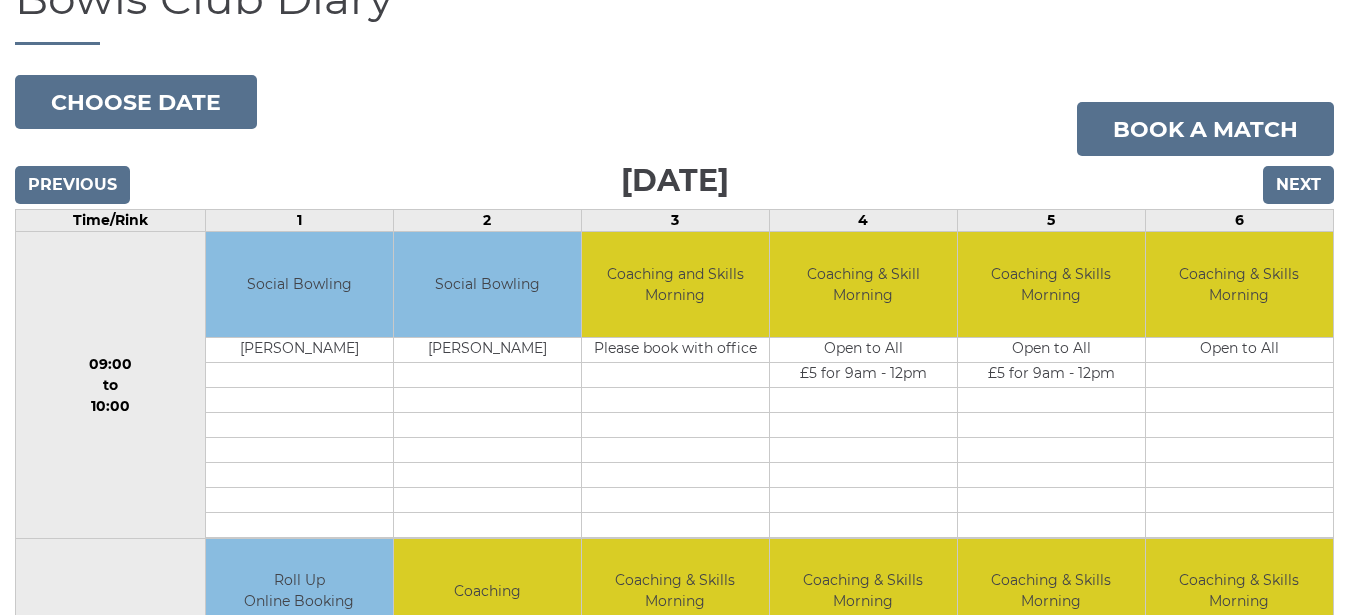 scroll, scrollTop: 187, scrollLeft: 0, axis: vertical 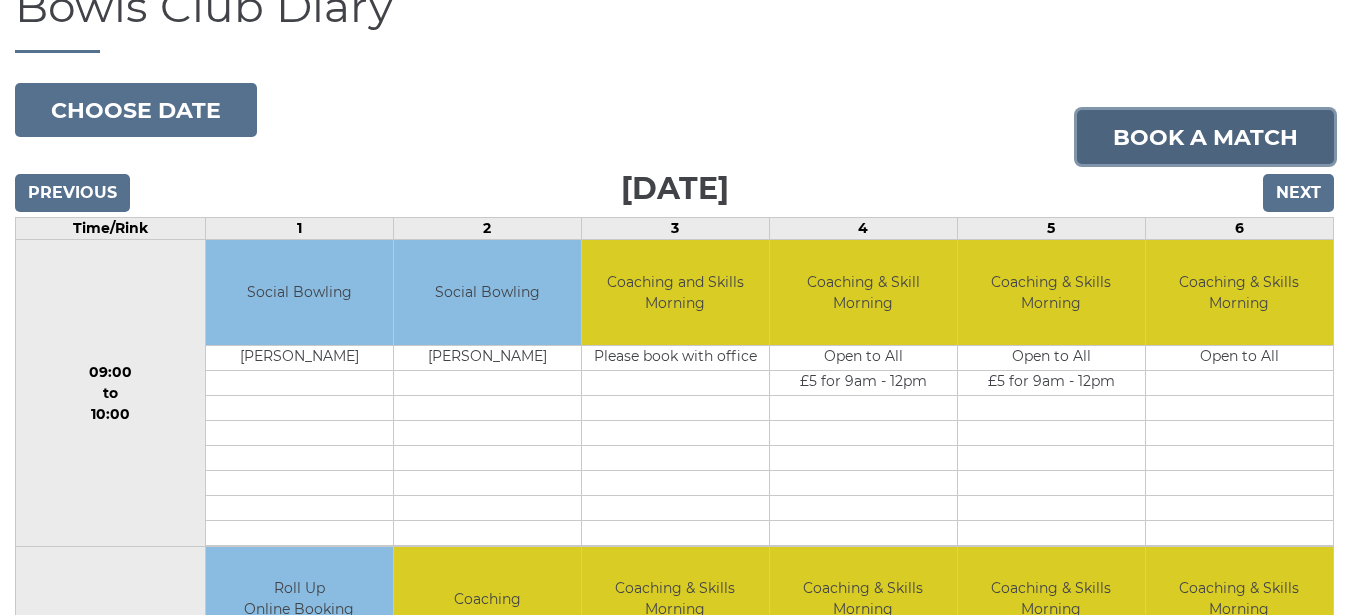 click on "Book a match" at bounding box center (1205, 137) 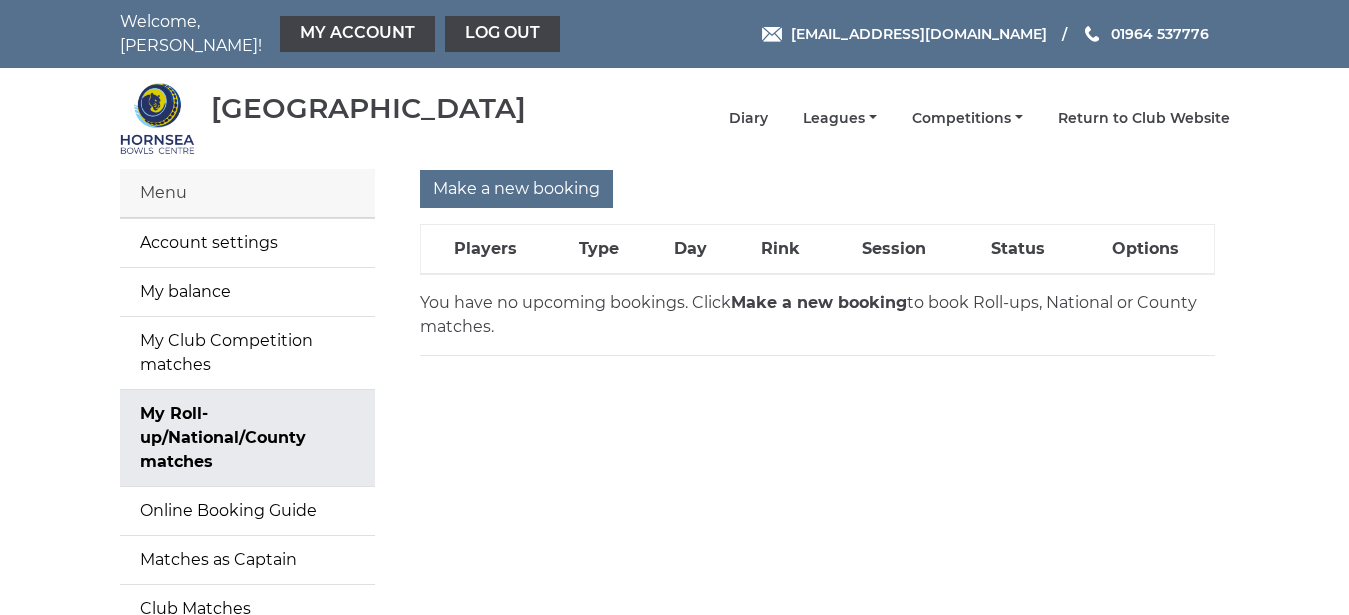 scroll, scrollTop: 0, scrollLeft: 0, axis: both 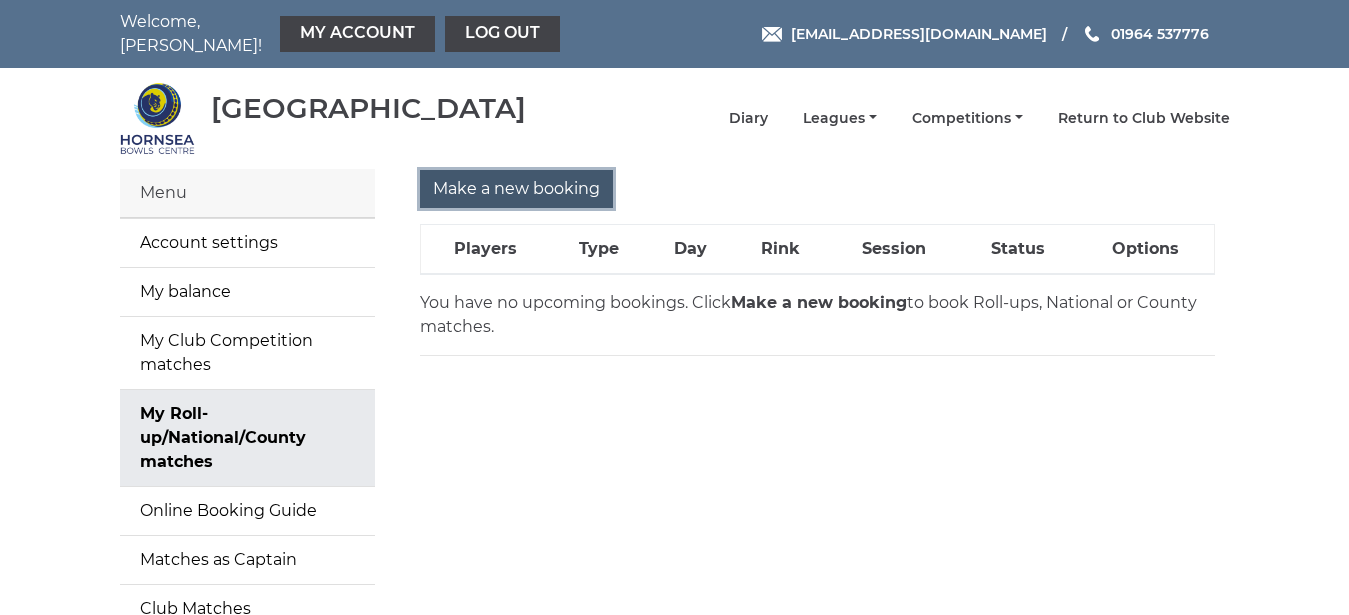 click on "Make a new booking" at bounding box center (516, 189) 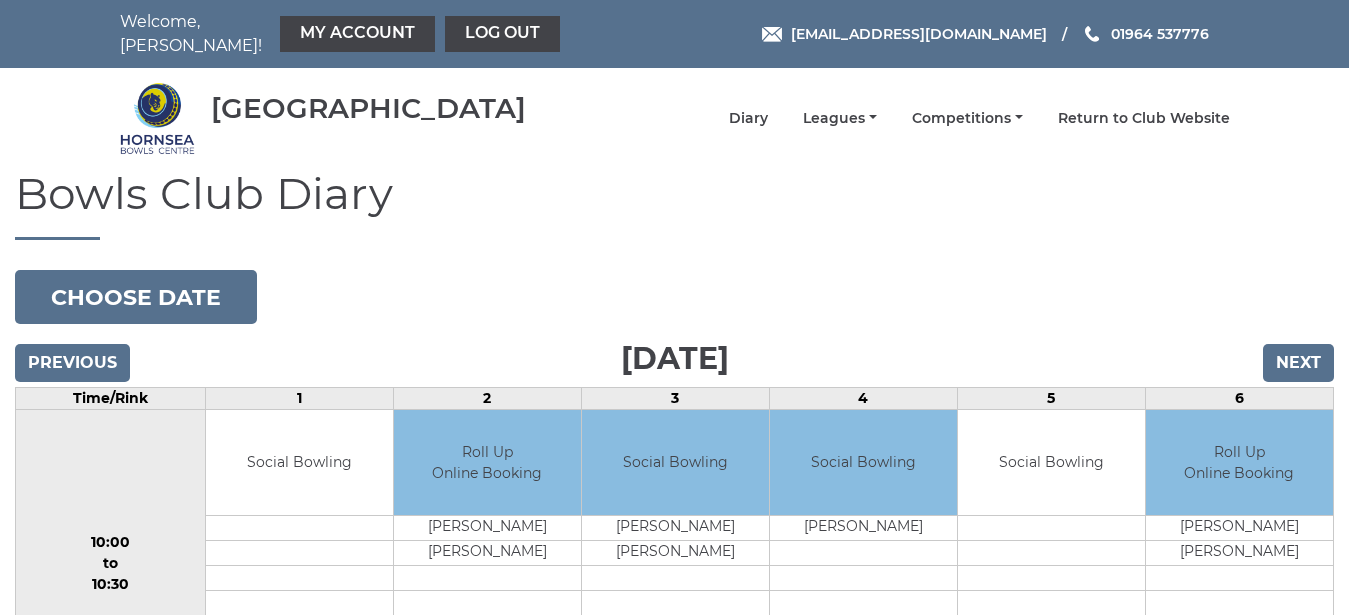scroll, scrollTop: 0, scrollLeft: 0, axis: both 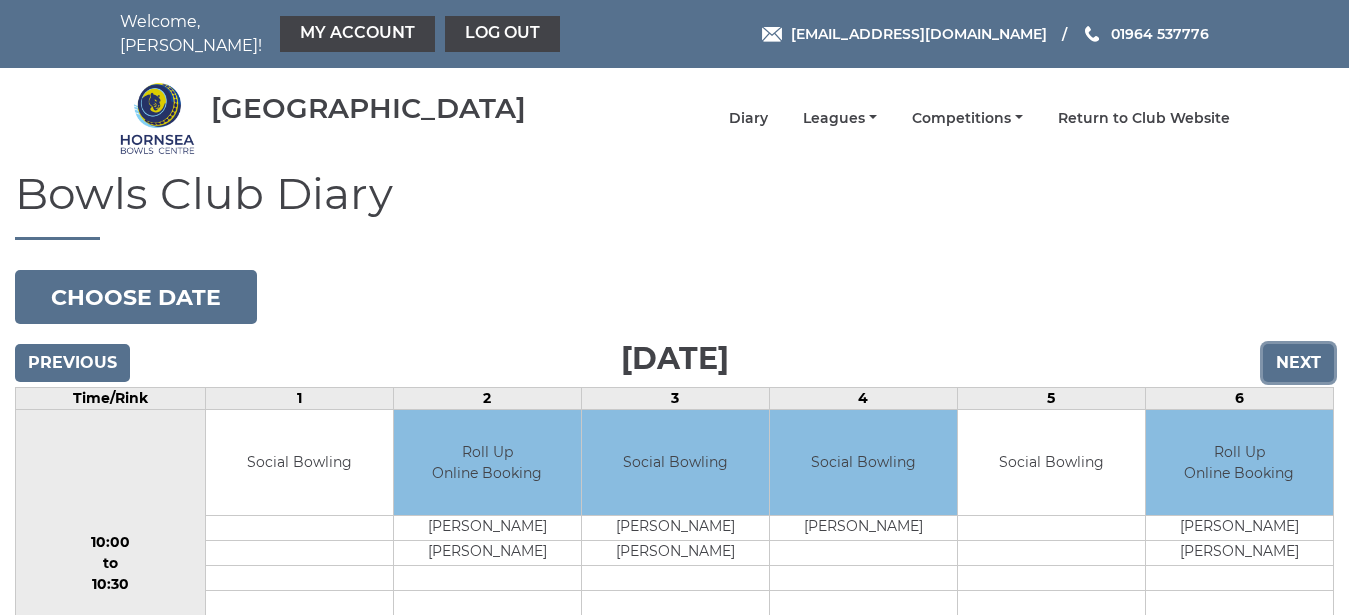 click on "Next" at bounding box center (1298, 363) 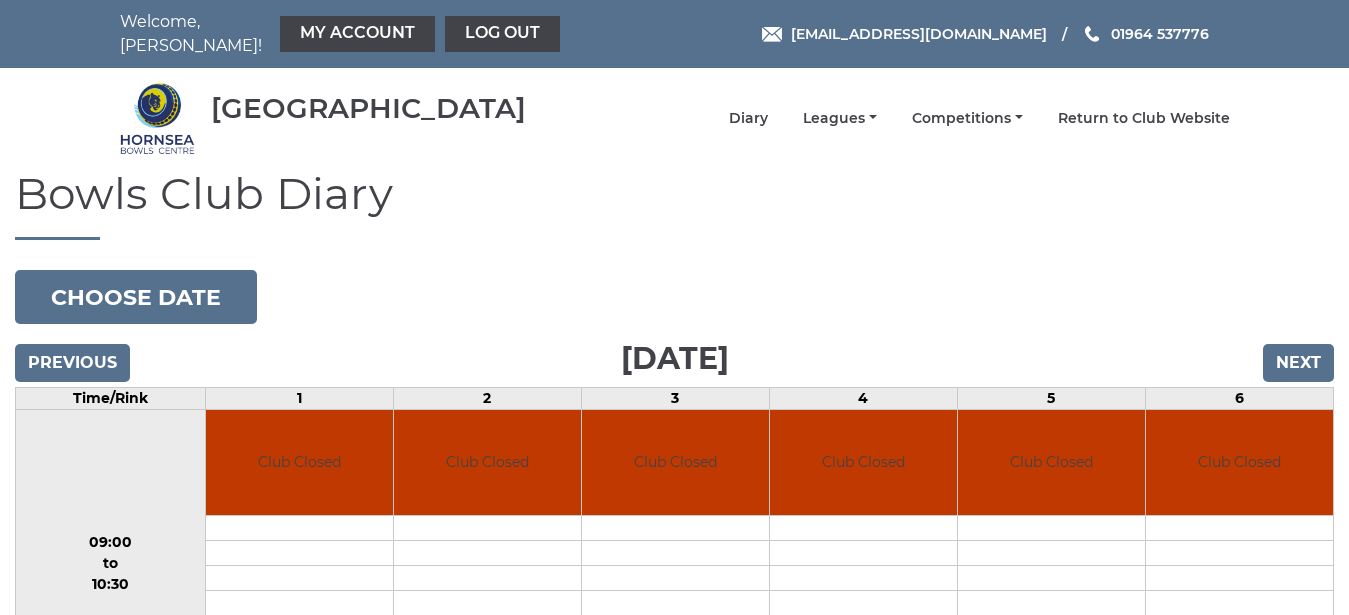 scroll, scrollTop: 0, scrollLeft: 0, axis: both 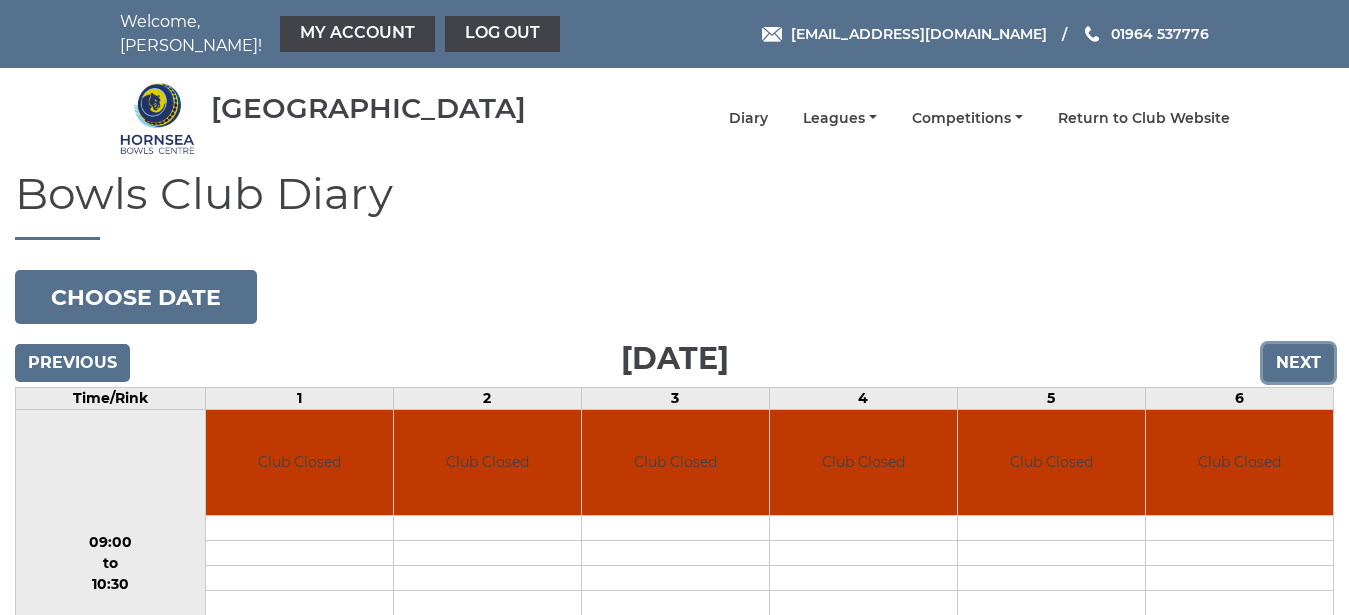 click on "Next" at bounding box center [1298, 363] 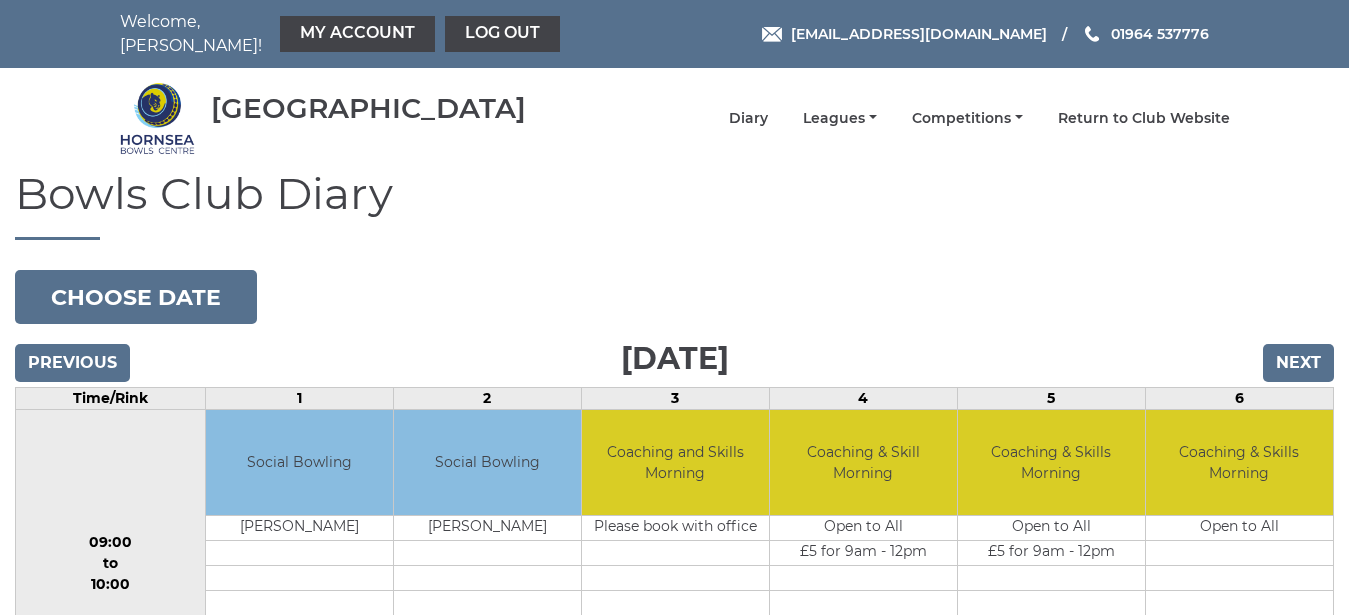 scroll, scrollTop: 0, scrollLeft: 0, axis: both 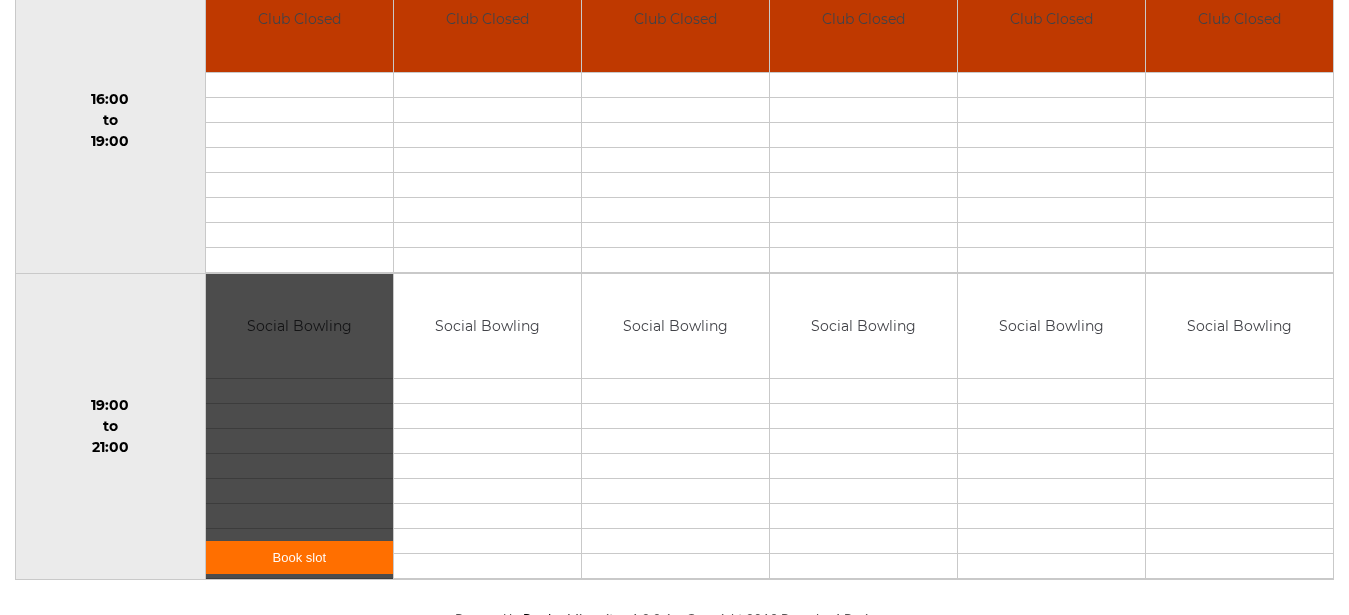 click on "Book slot" at bounding box center [299, 557] 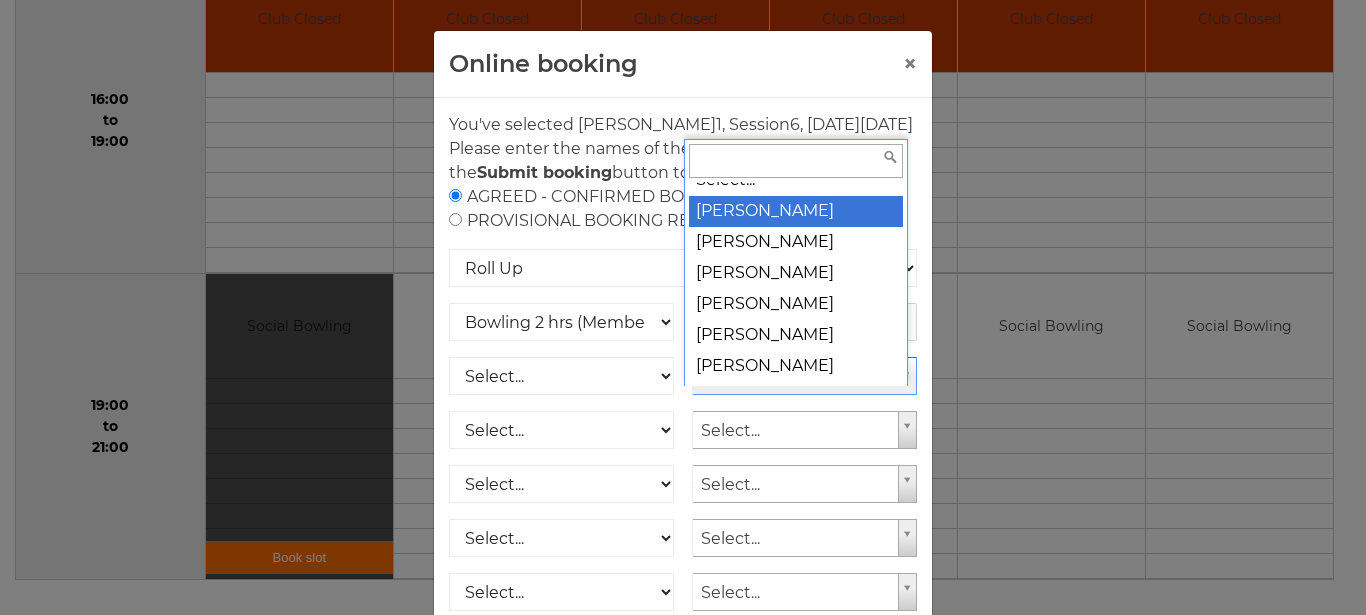 scroll, scrollTop: 0, scrollLeft: 0, axis: both 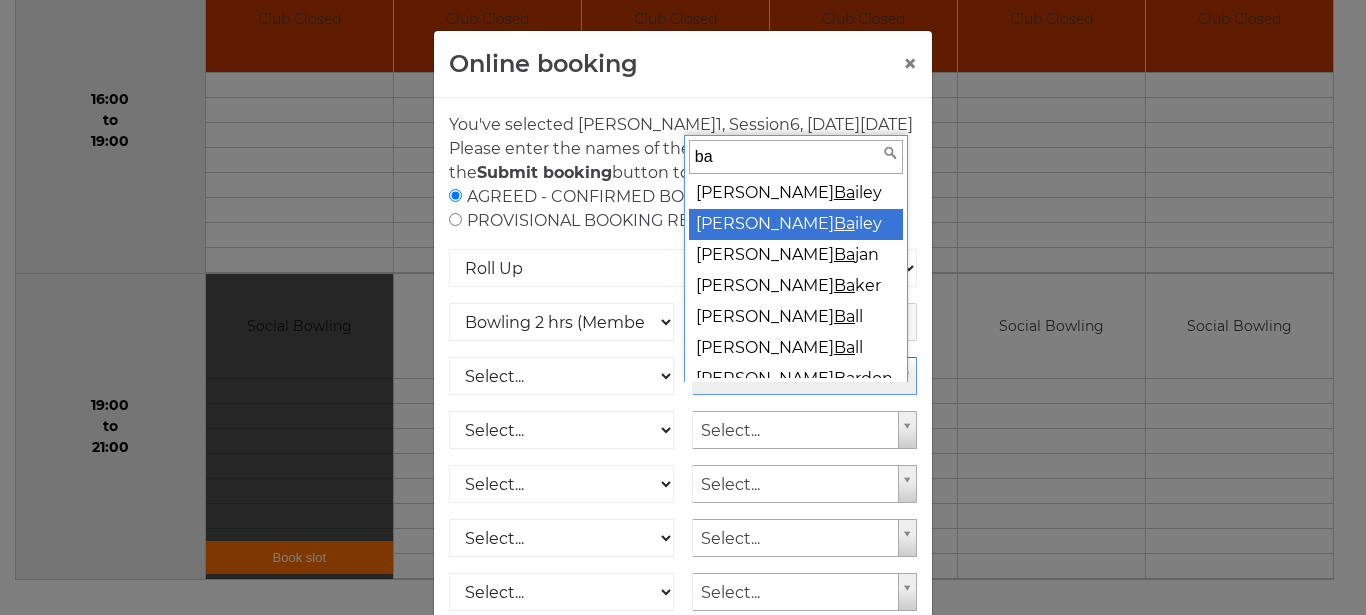 type on "ba" 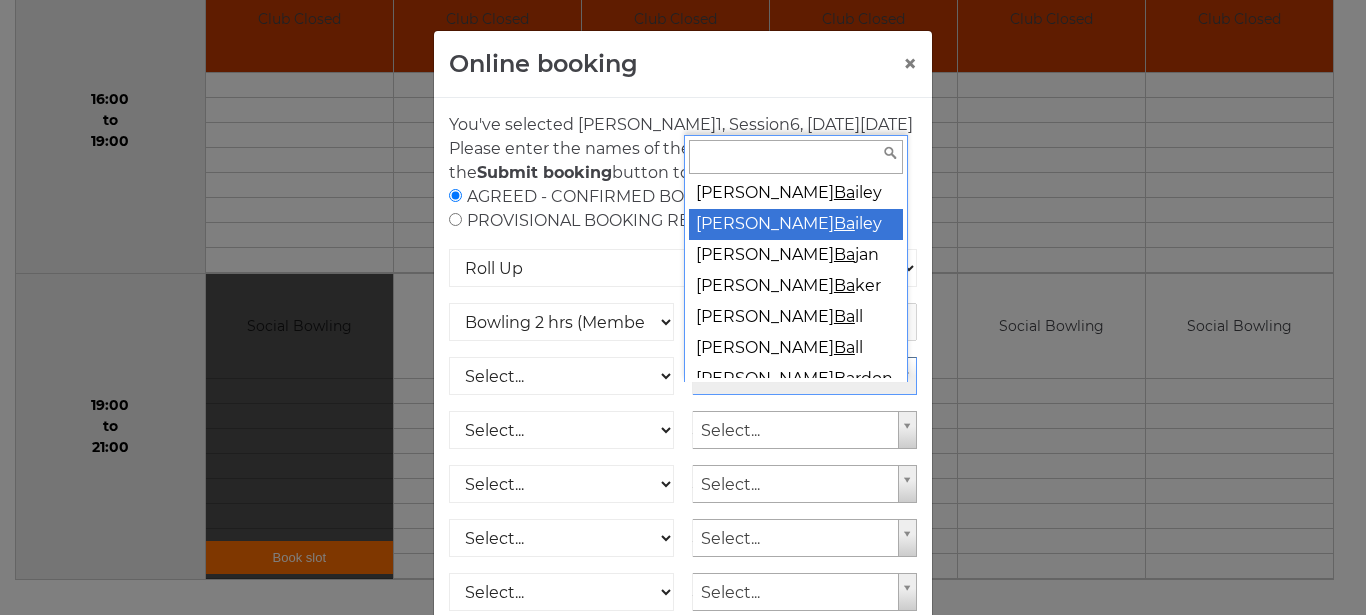 scroll, scrollTop: 5, scrollLeft: 0, axis: vertical 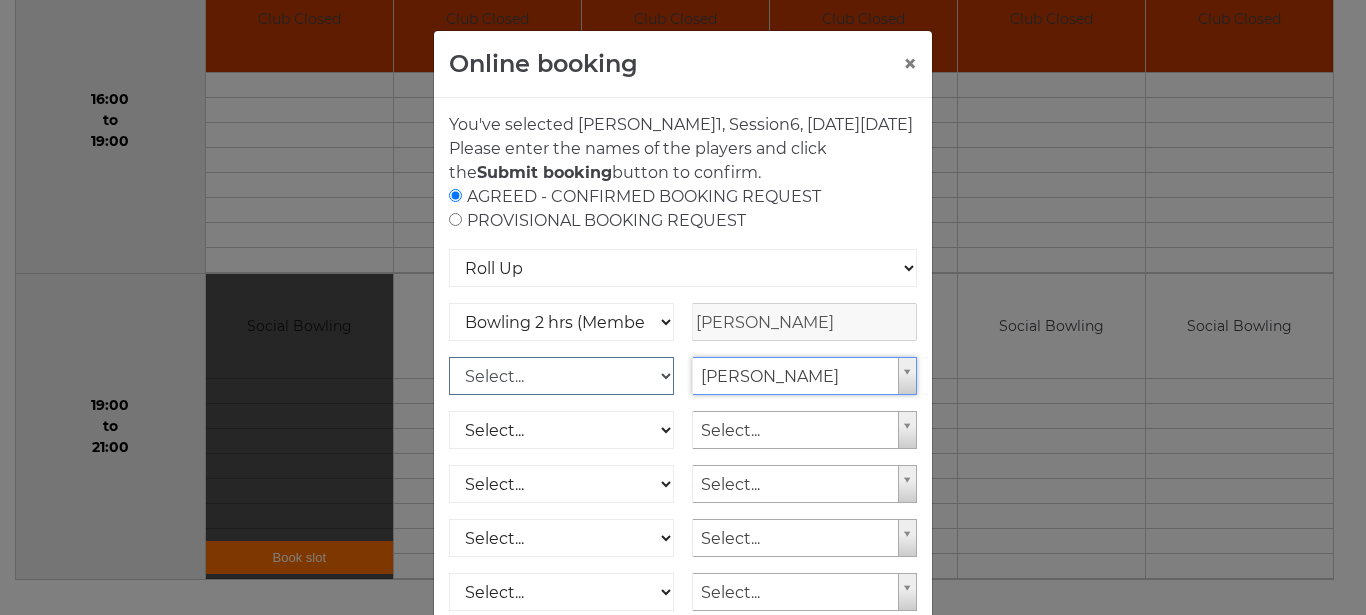 click on "Select... Club Competition (Member) Club Competition (Visitor) National (Member) National (Visitor) Bowling 1.5 hrs (Member) Bowling 1.5 hrs (Visitor) Junior (Up to 2 hrs) (Member) Junior (Up to 2 hrs) (Visitor) Bowling 2 hrs (Member) Bowling 2 hrs (Visitor) Bowling 1 hr (Member) Bowling 1 hr (Visitor)" at bounding box center [561, 376] 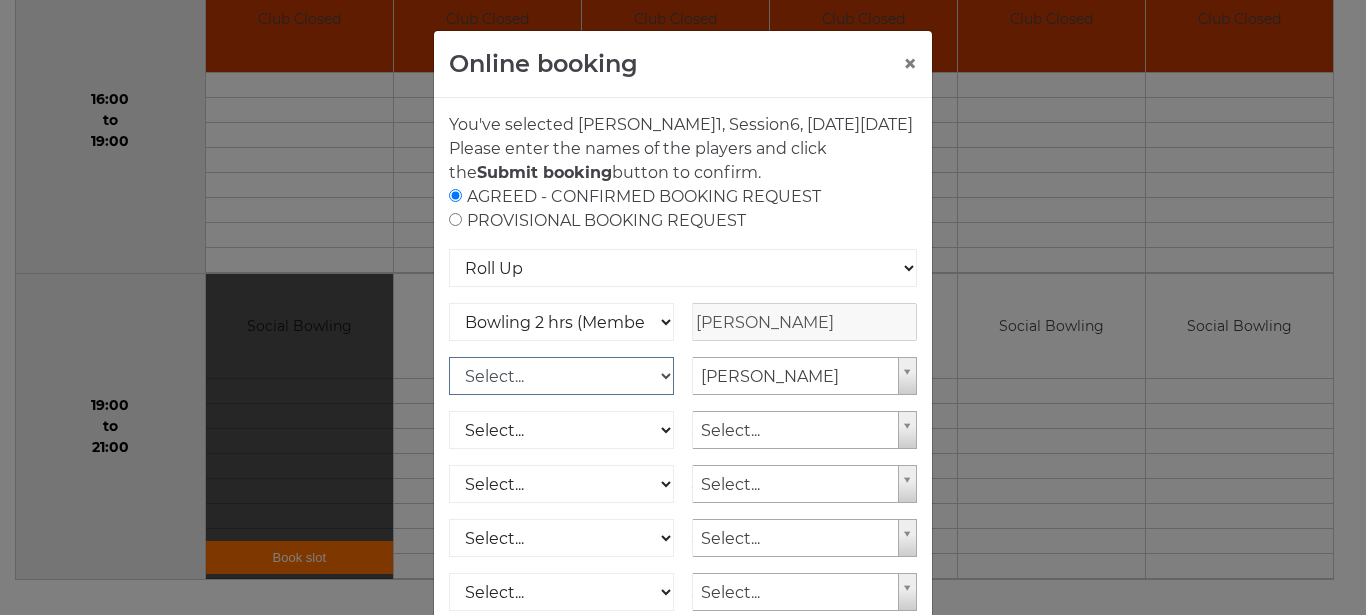select on "1_50" 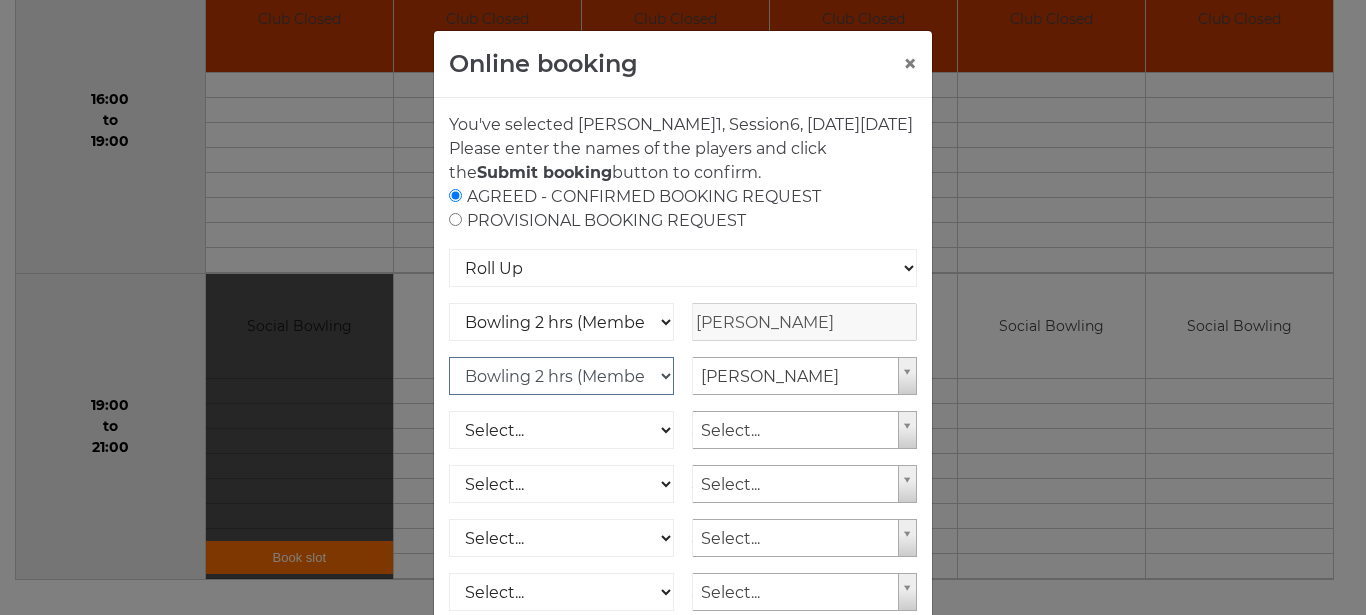 click on "Bowling 2 hrs (Member)" at bounding box center [0, 0] 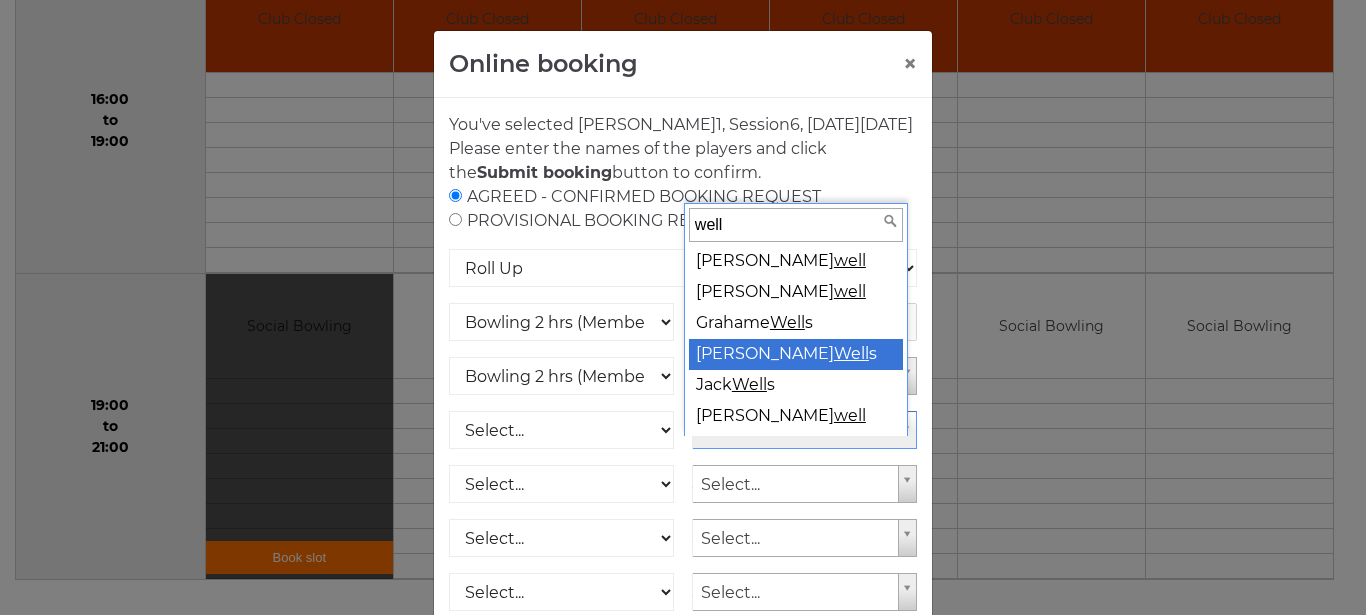 type on "well" 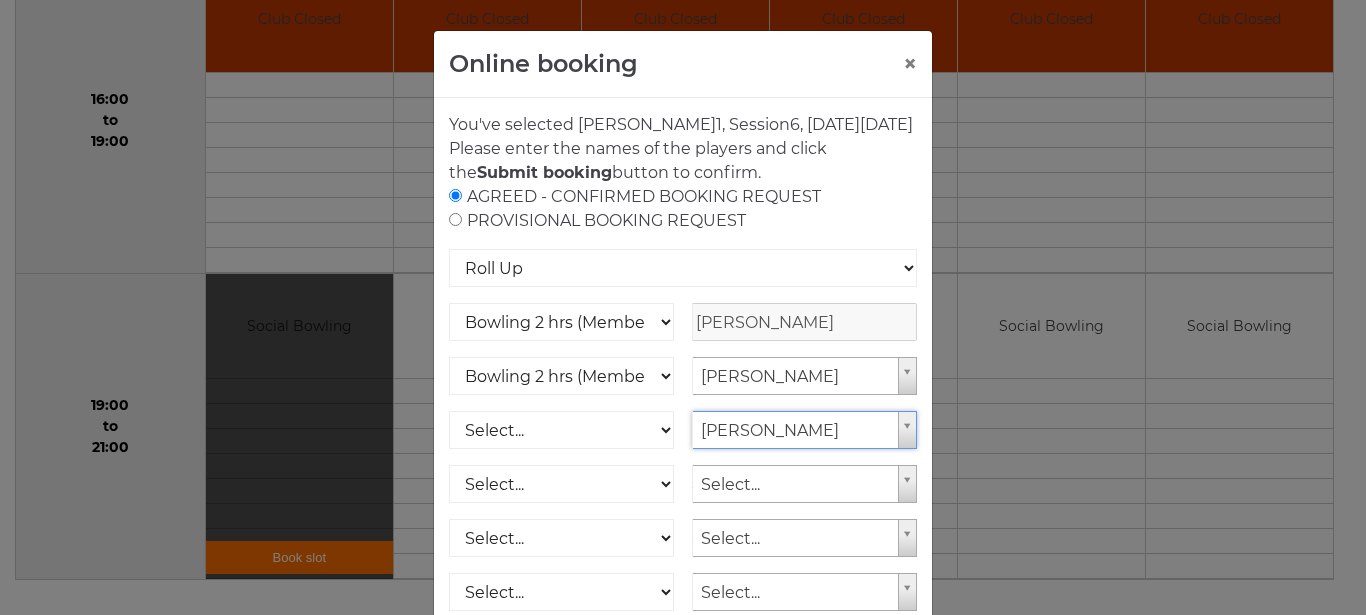 scroll, scrollTop: 5, scrollLeft: 0, axis: vertical 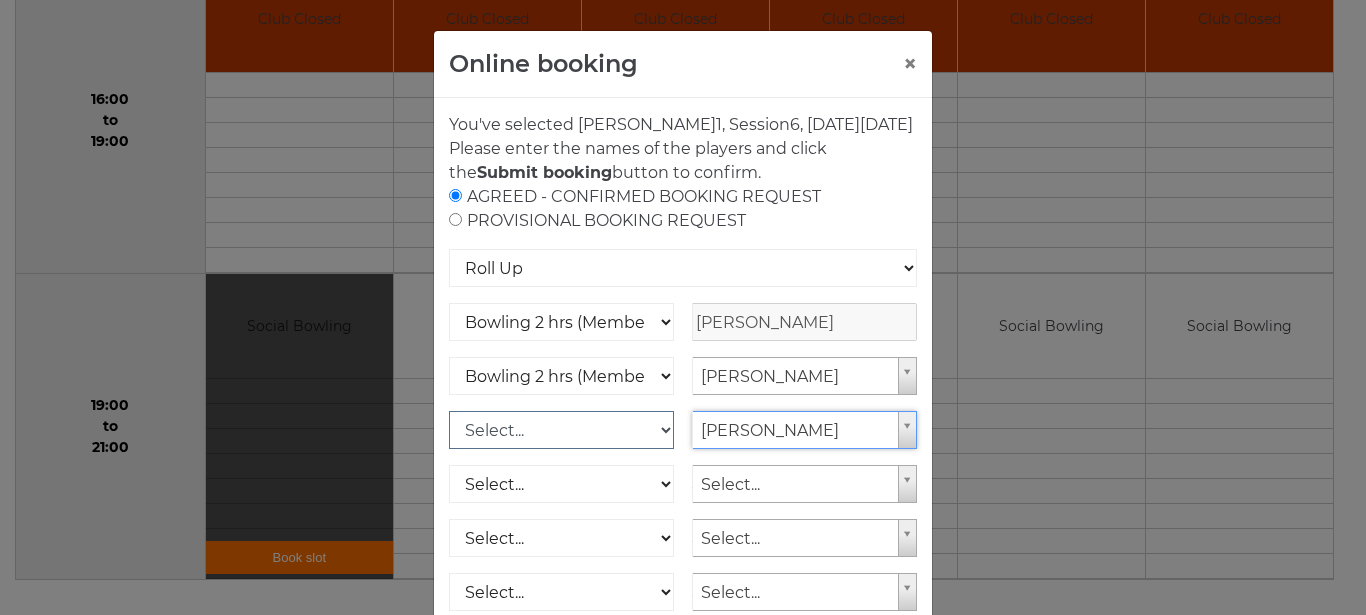 click on "Select... Club Competition (Member) Club Competition (Visitor) National (Member) National (Visitor) Bowling 1.5 hrs (Member) Bowling 1.5 hrs (Visitor) Junior (Up to 2 hrs) (Member) Junior (Up to 2 hrs) (Visitor) Bowling 2 hrs (Member) Bowling 2 hrs (Visitor) Bowling 1 hr (Member) Bowling 1 hr (Visitor)" at bounding box center (561, 430) 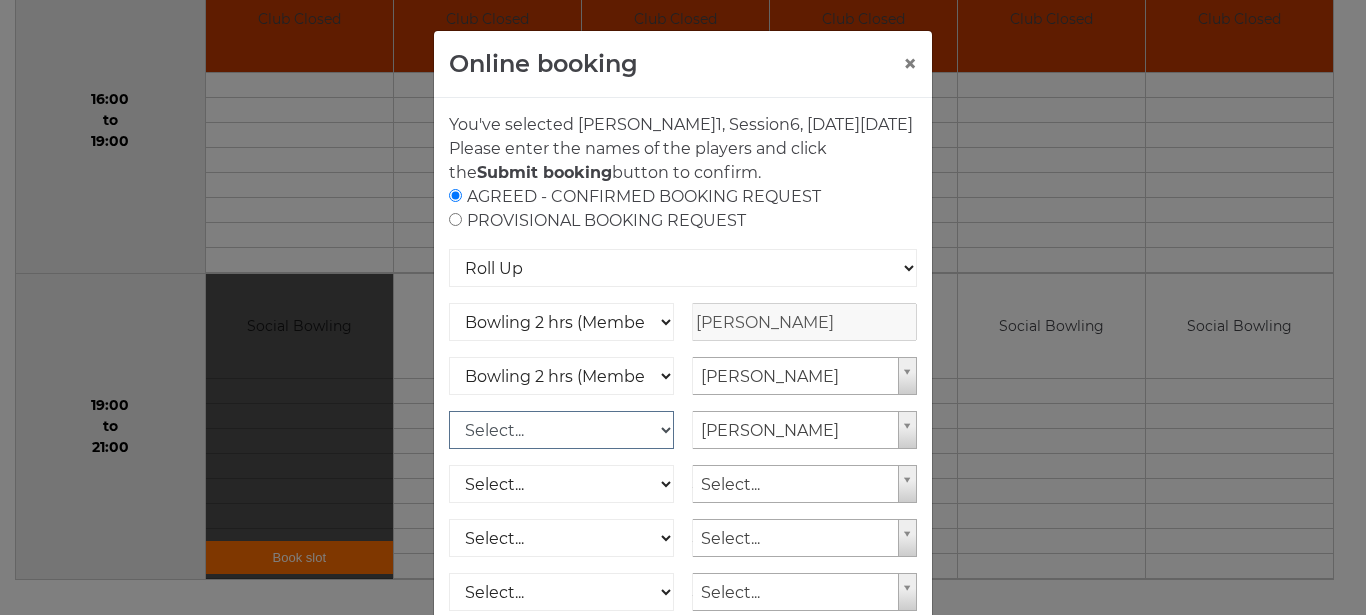 select on "1_50" 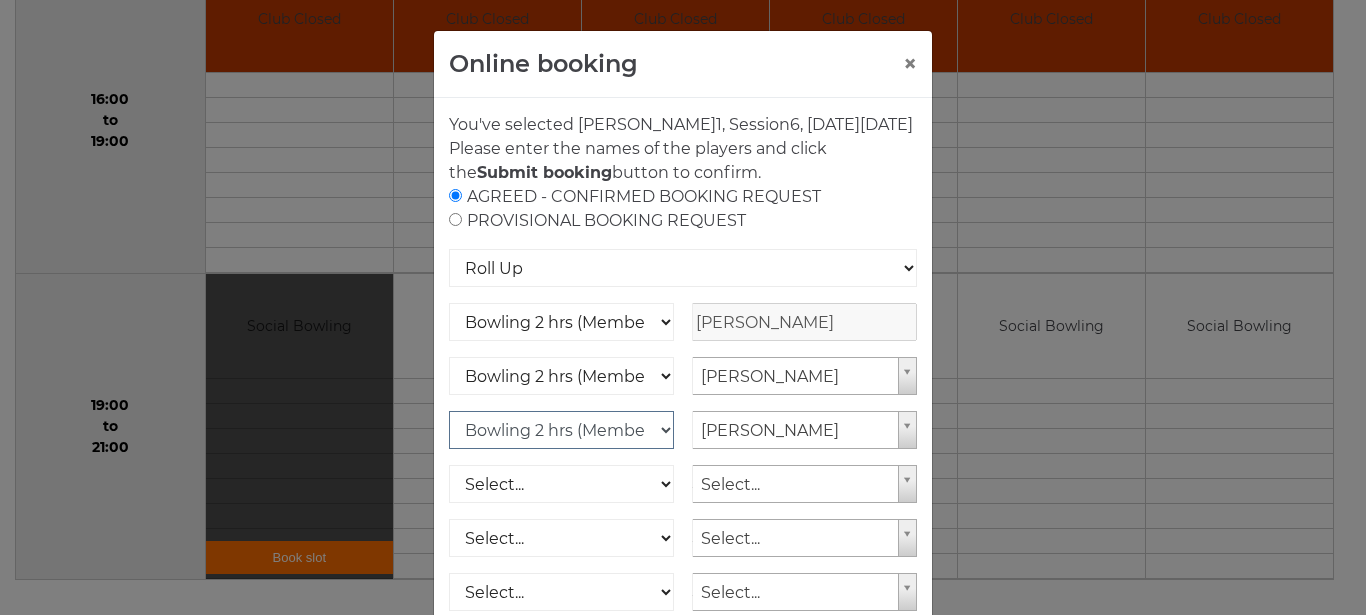 click on "Bowling 2 hrs (Member)" at bounding box center (0, 0) 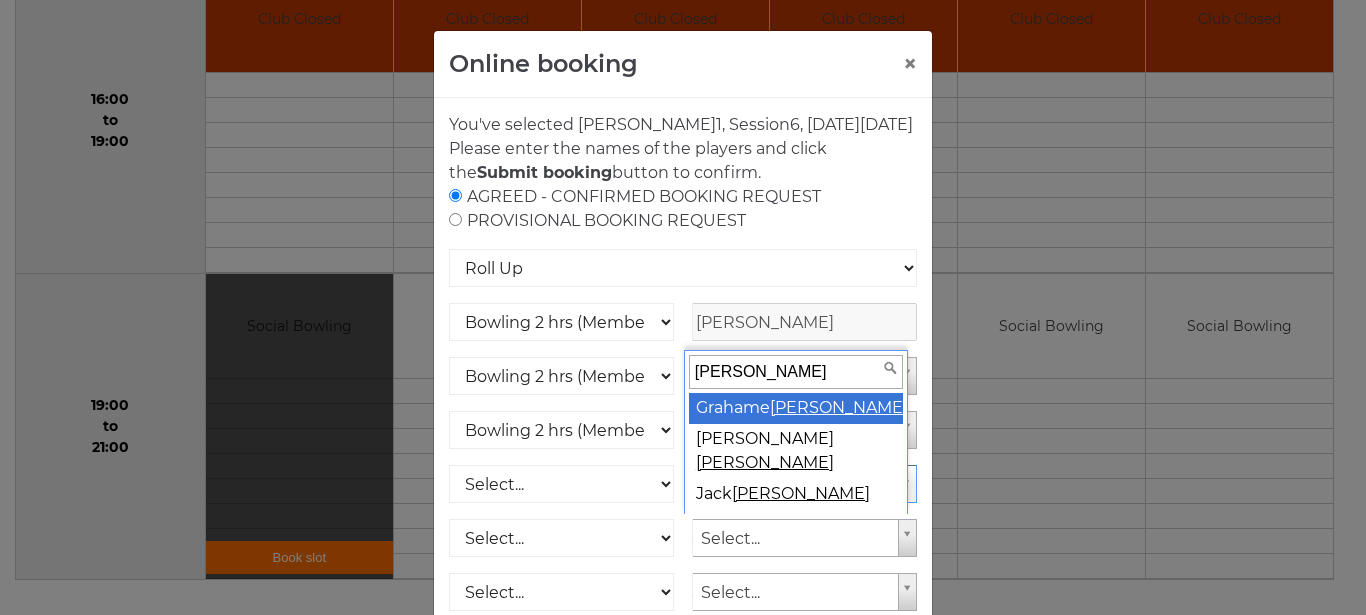 type on "[PERSON_NAME]" 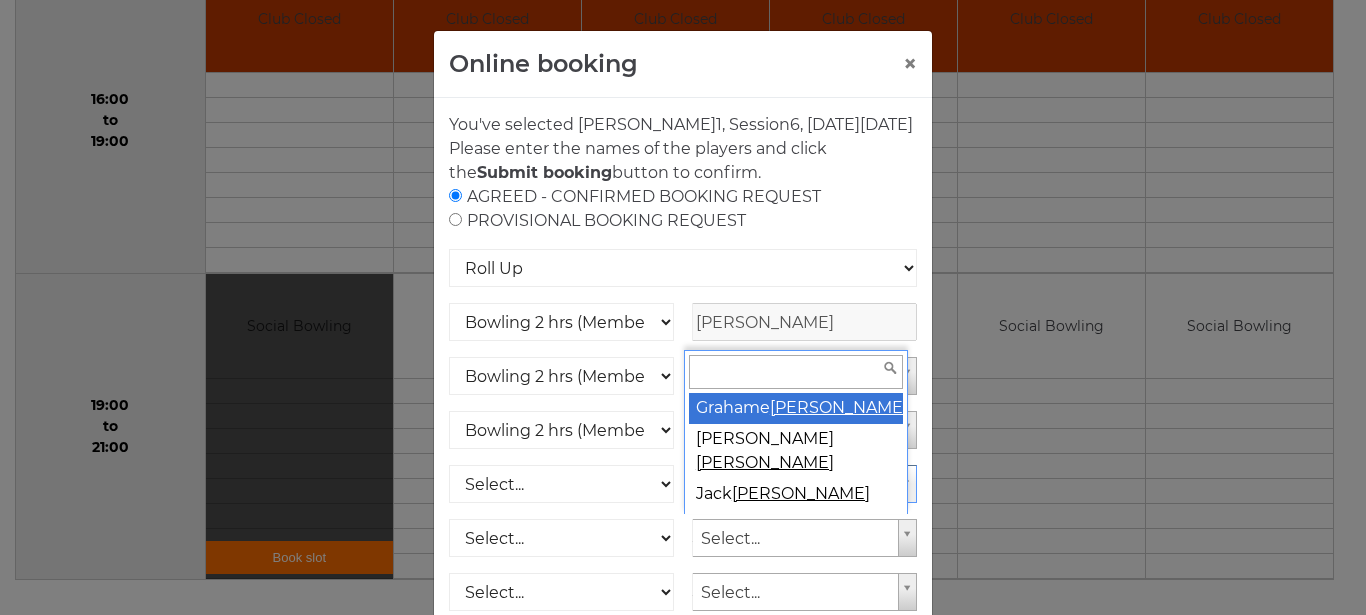 scroll, scrollTop: 5, scrollLeft: 0, axis: vertical 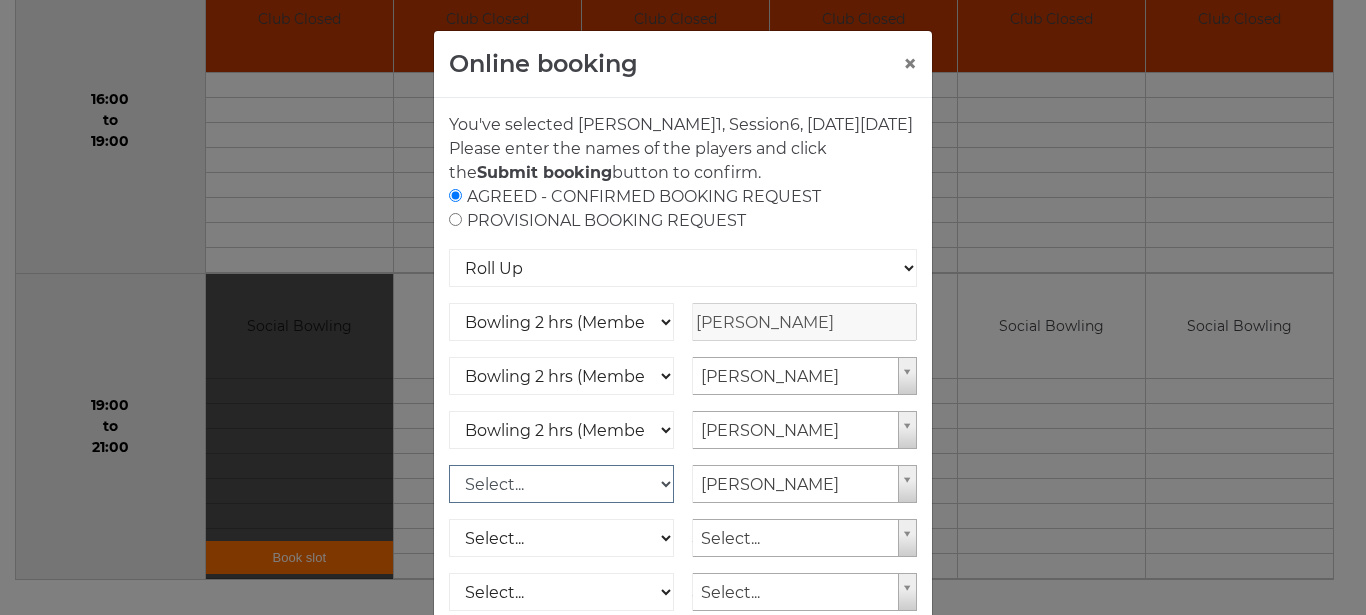 click on "Select... Club Competition (Member) Club Competition (Visitor) National (Member) National (Visitor) Bowling 1.5 hrs (Member) Bowling 1.5 hrs (Visitor) Junior (Up to 2 hrs) (Member) Junior (Up to 2 hrs) (Visitor) Bowling 2 hrs (Member) Bowling 2 hrs (Visitor) Bowling 1 hr (Member) Bowling 1 hr (Visitor)" at bounding box center (561, 484) 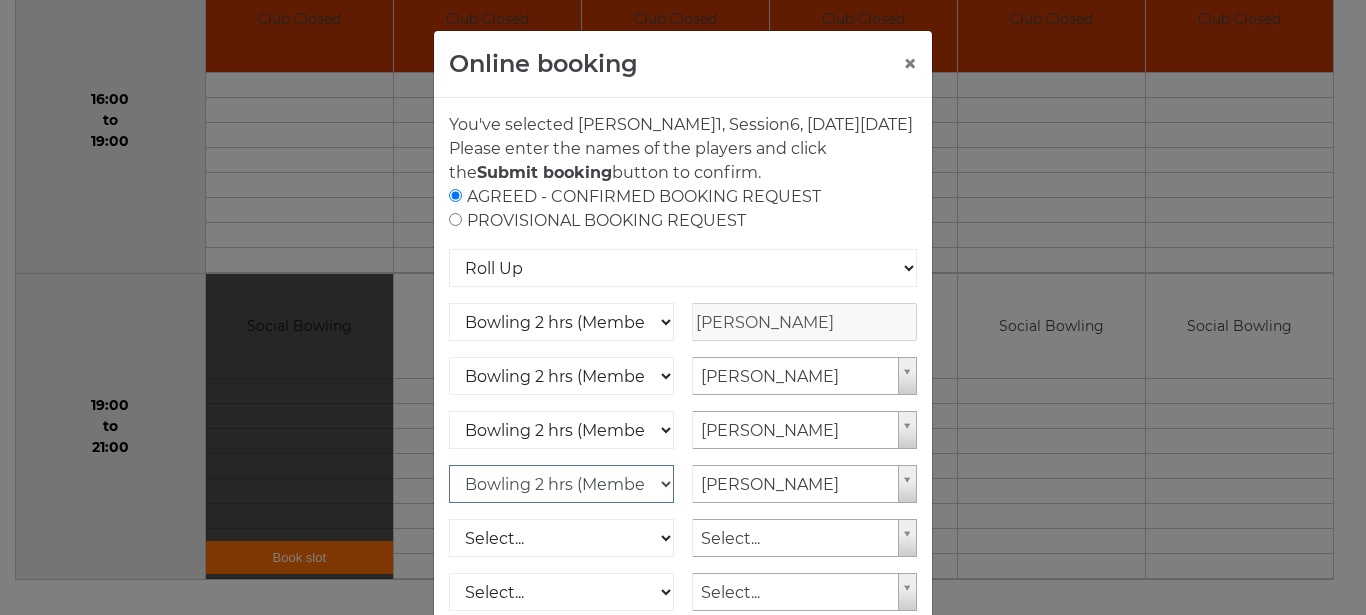 click on "Bowling 2 hrs (Member)" at bounding box center (0, 0) 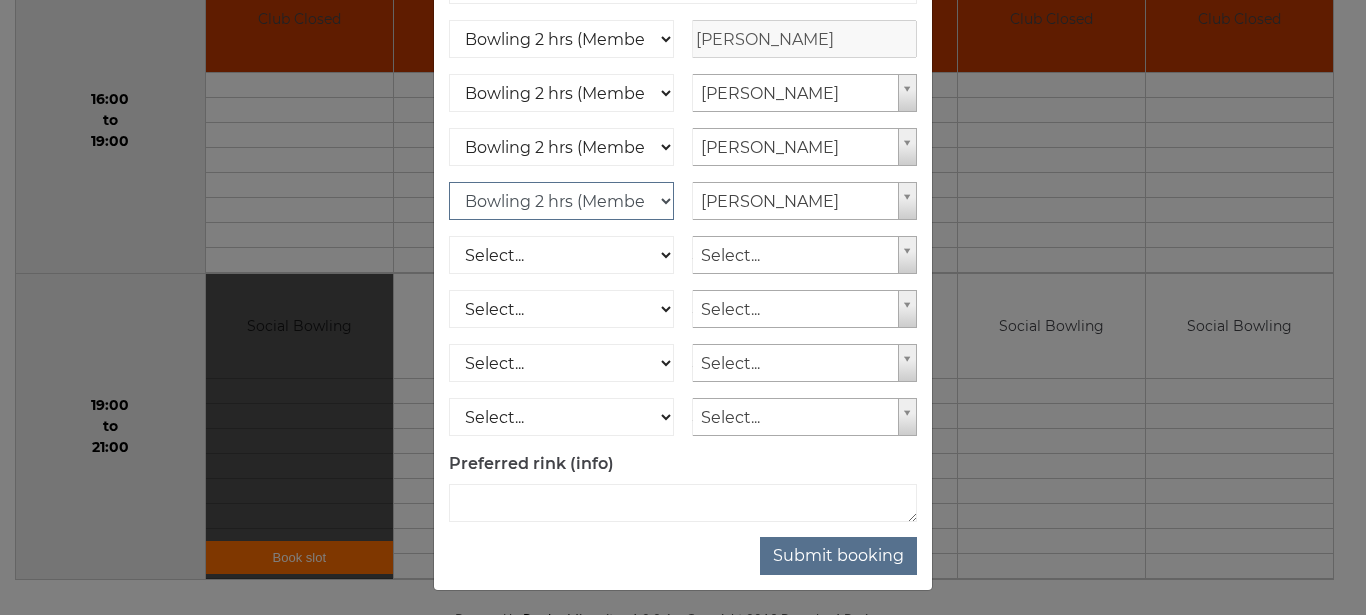 scroll, scrollTop: 285, scrollLeft: 0, axis: vertical 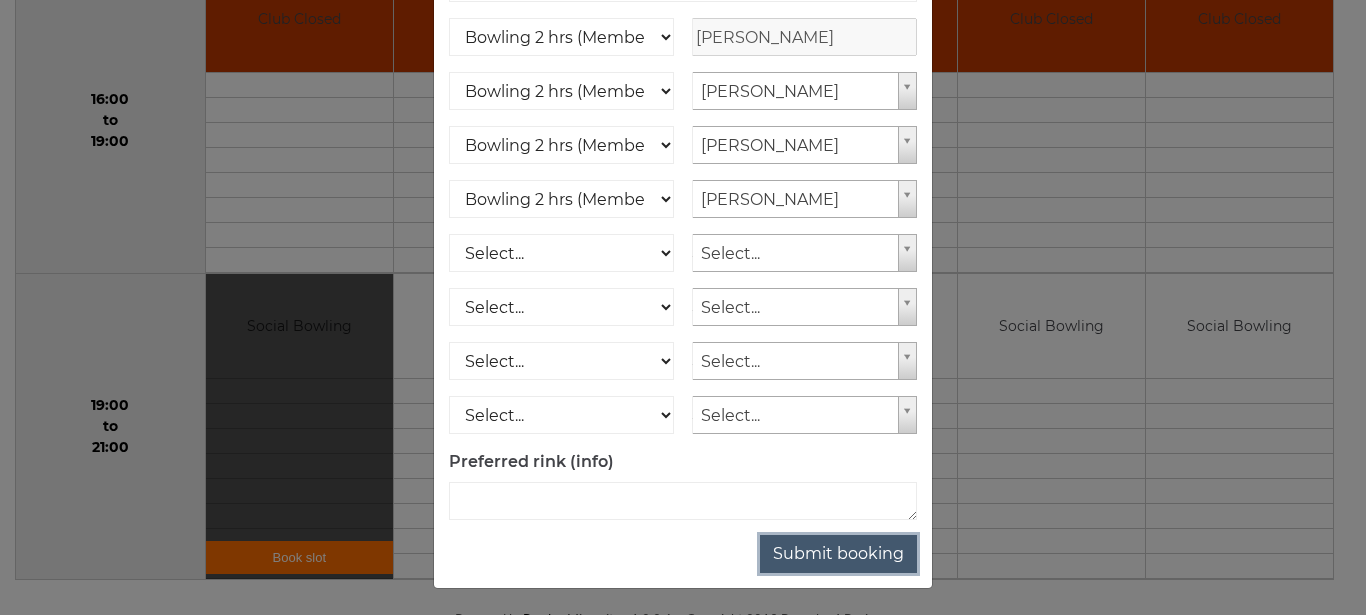click on "Submit booking" at bounding box center (838, 554) 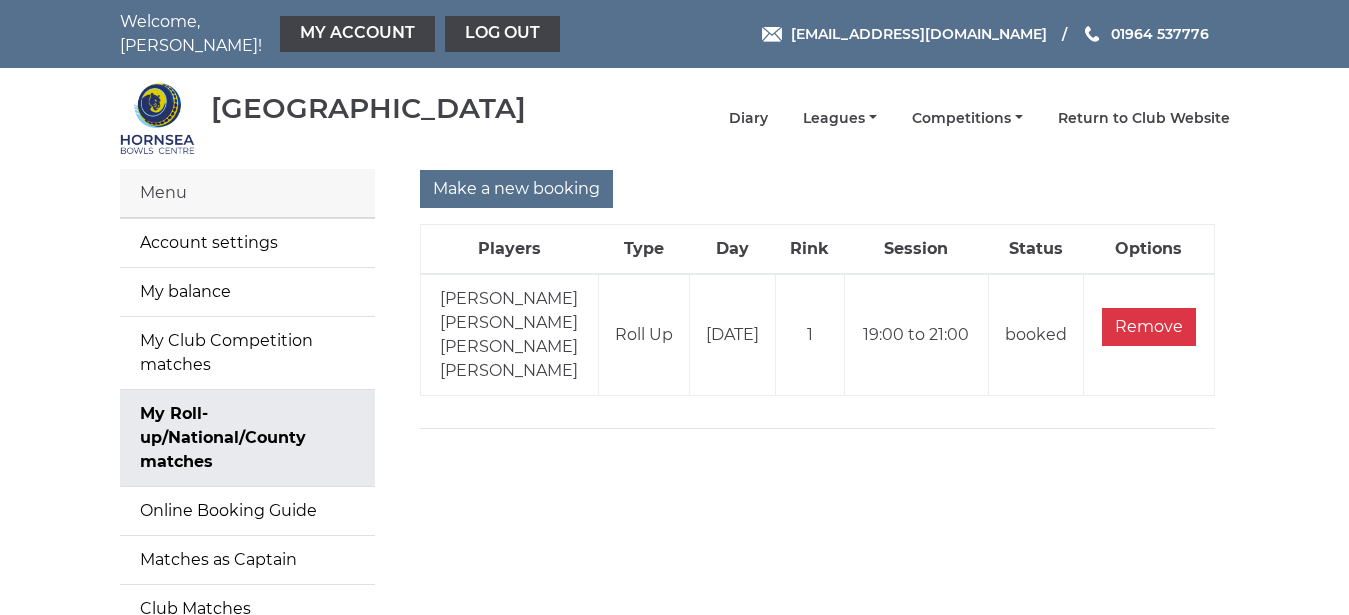 scroll, scrollTop: 0, scrollLeft: 0, axis: both 